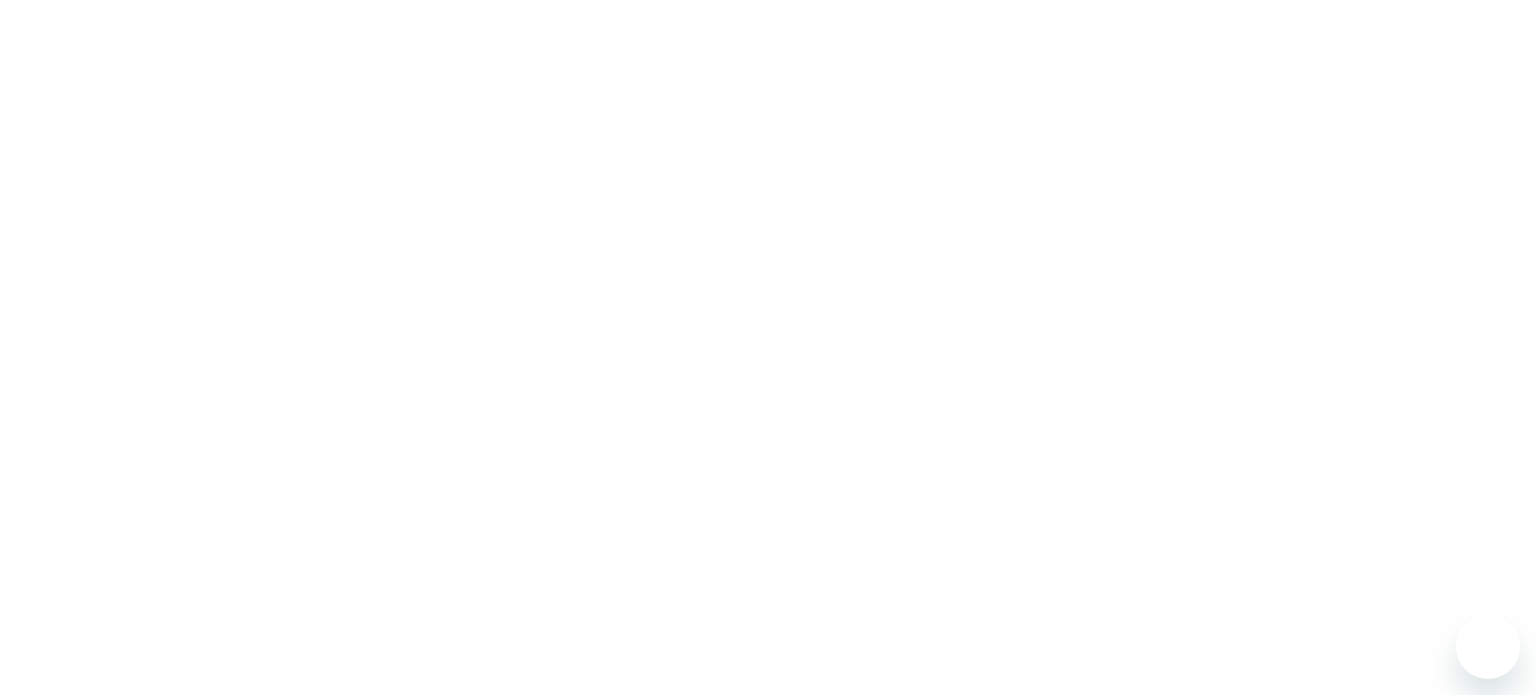 scroll, scrollTop: 0, scrollLeft: 0, axis: both 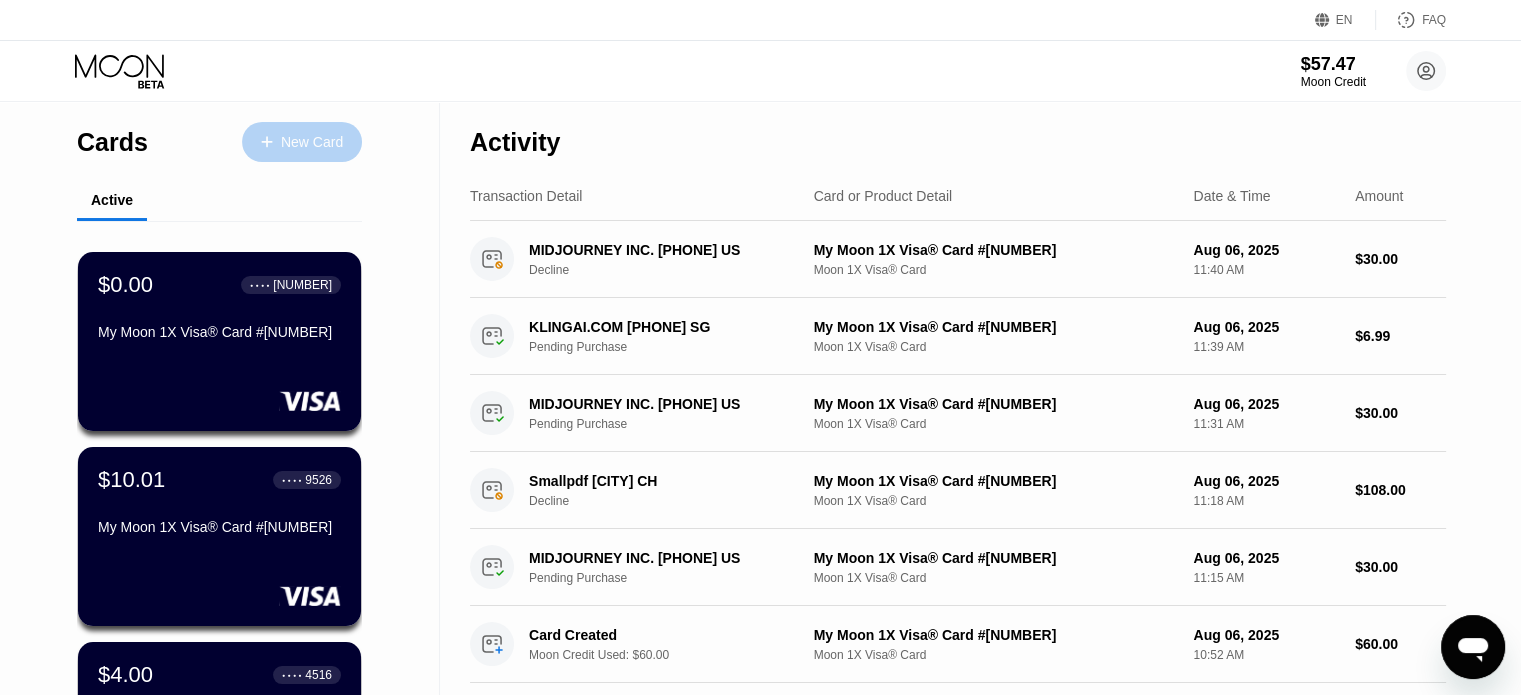 click on "New Card" at bounding box center (312, 142) 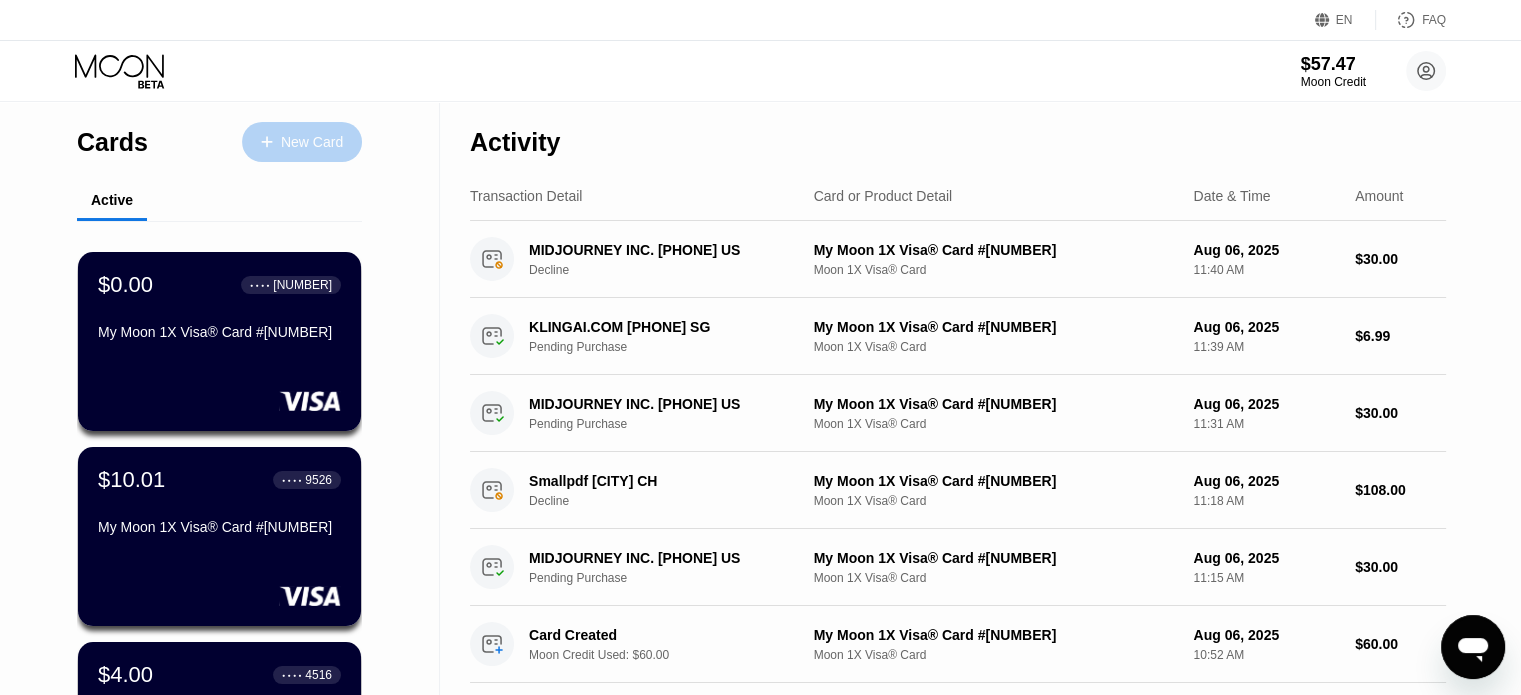 click on "New Card" at bounding box center [302, 142] 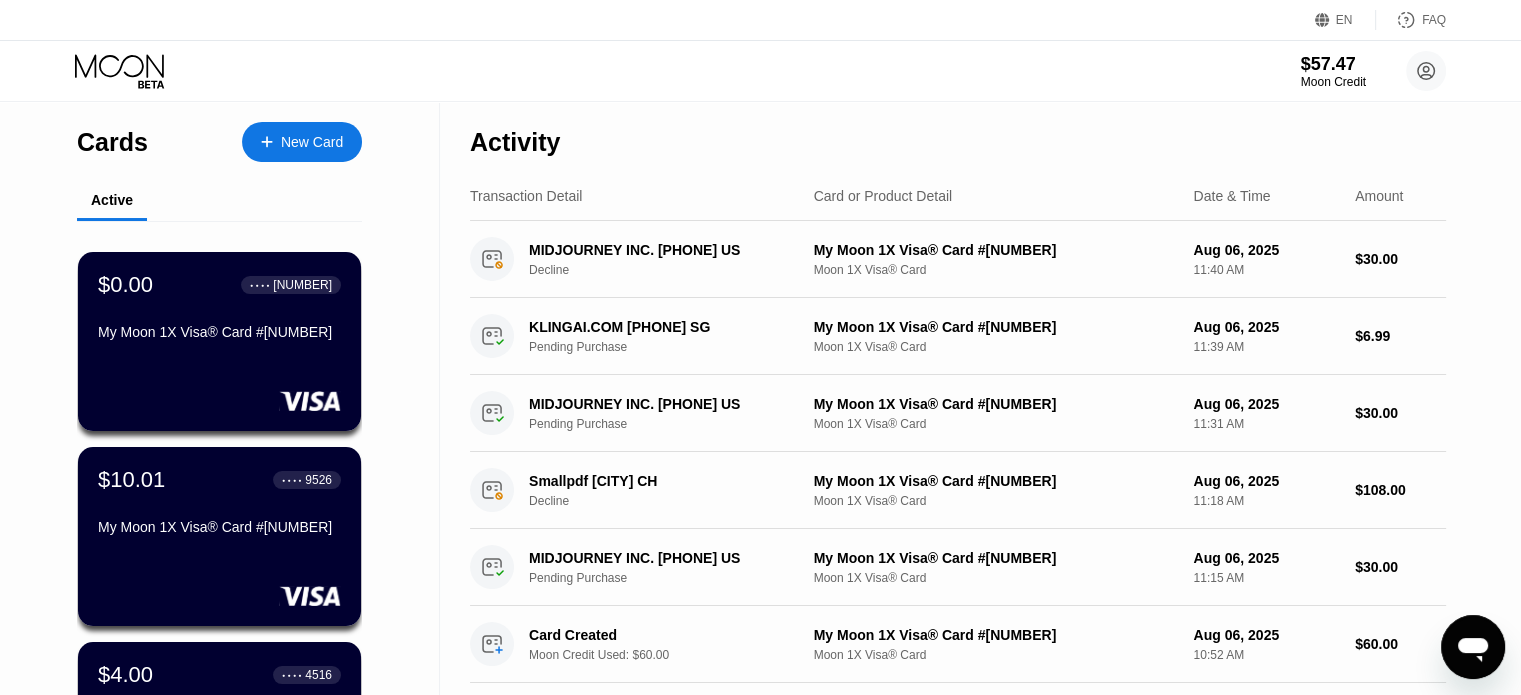 click on "Activity" at bounding box center (958, 137) 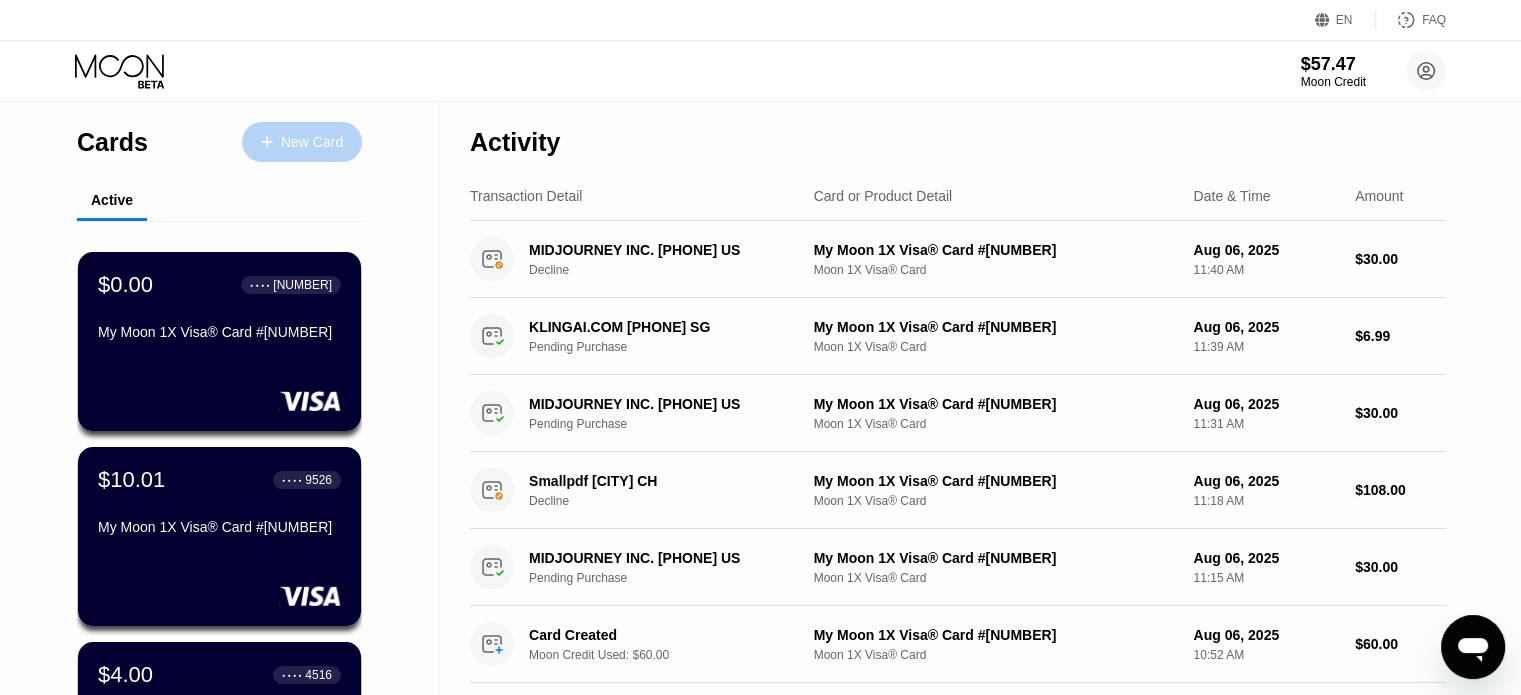 click on "New Card" at bounding box center [312, 142] 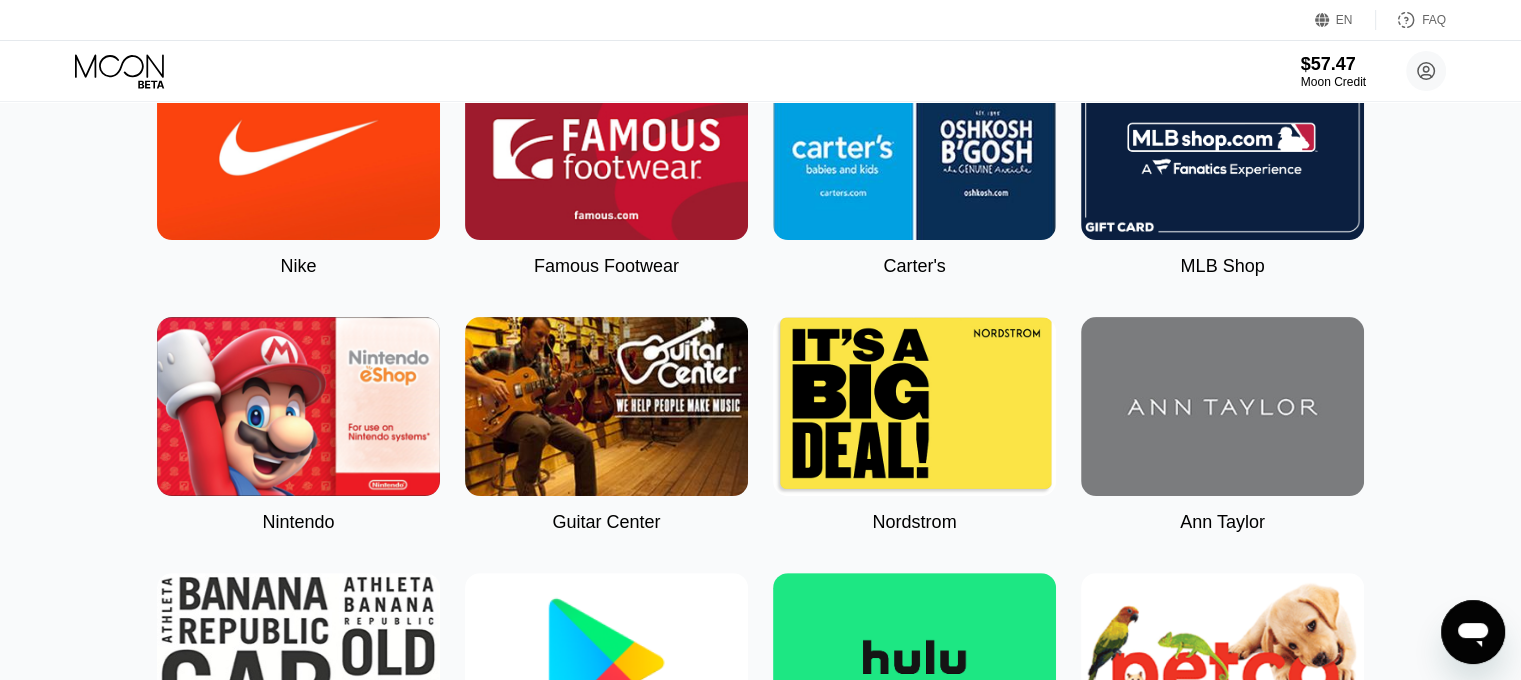 scroll, scrollTop: 0, scrollLeft: 0, axis: both 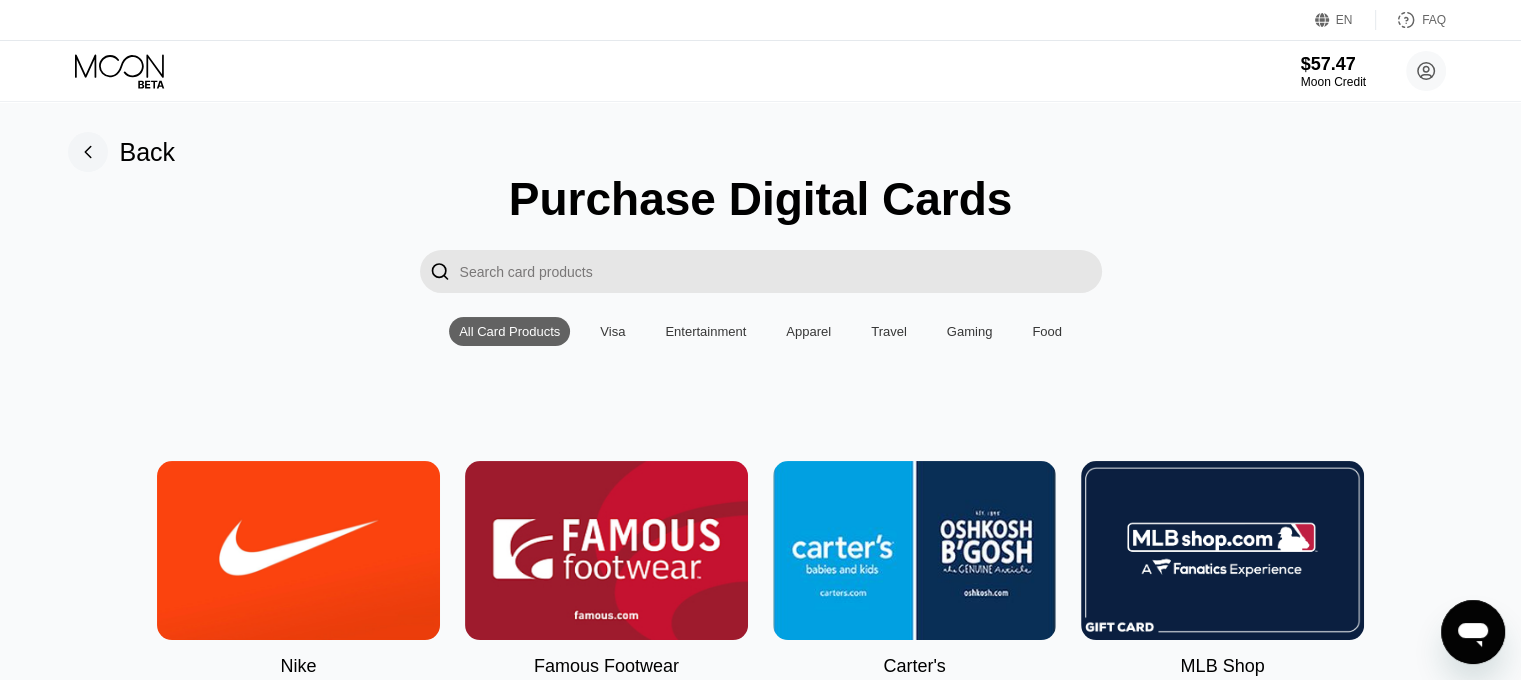click on "Visa" at bounding box center (612, 331) 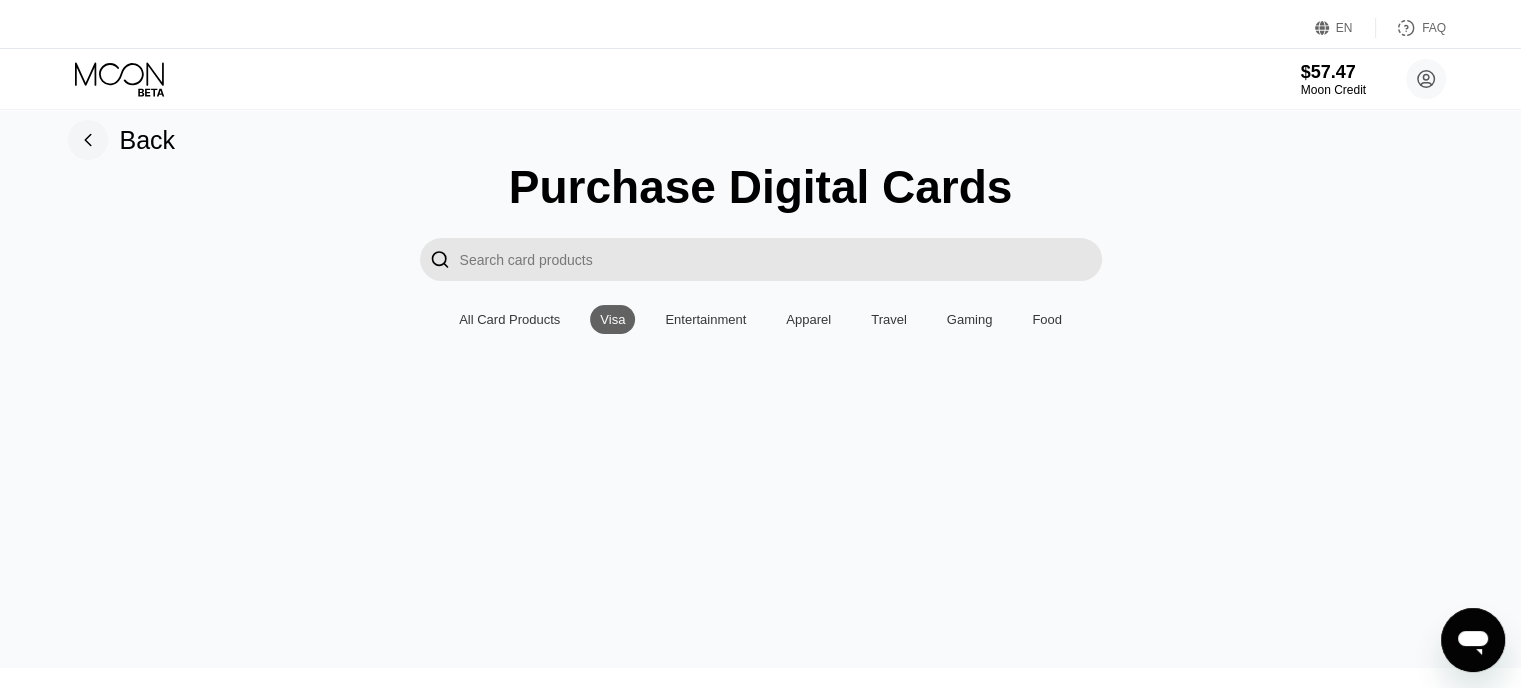 scroll, scrollTop: 0, scrollLeft: 0, axis: both 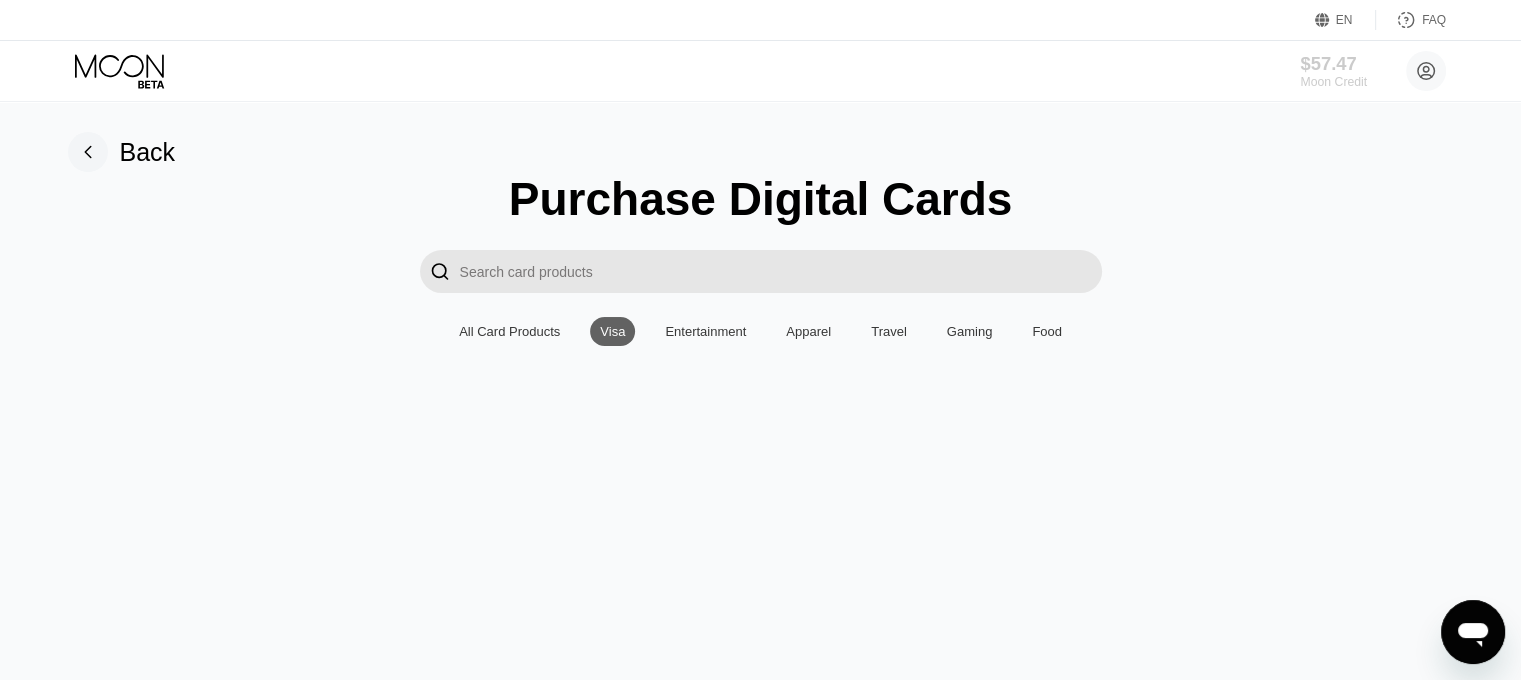click on "Moon Credit" at bounding box center (1333, 82) 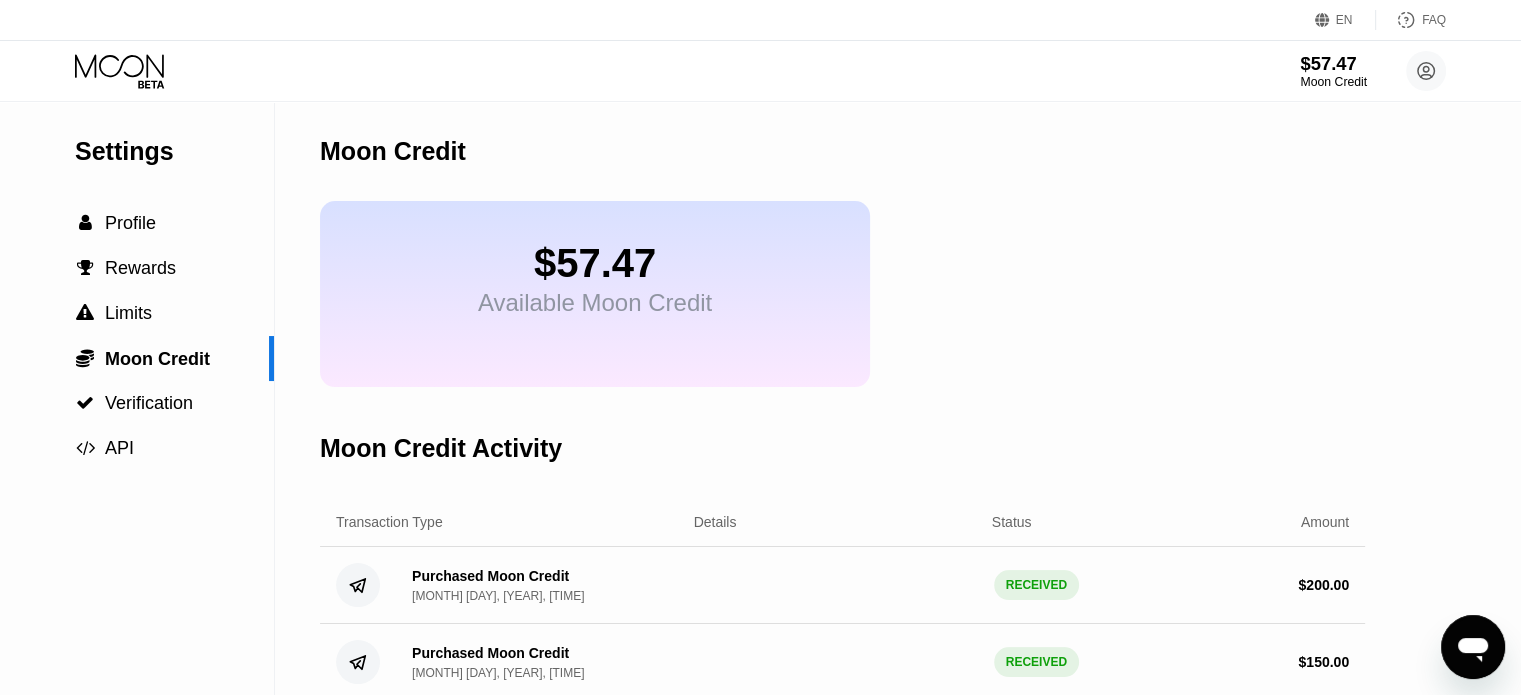 click on "Moon Credit" at bounding box center [1333, 82] 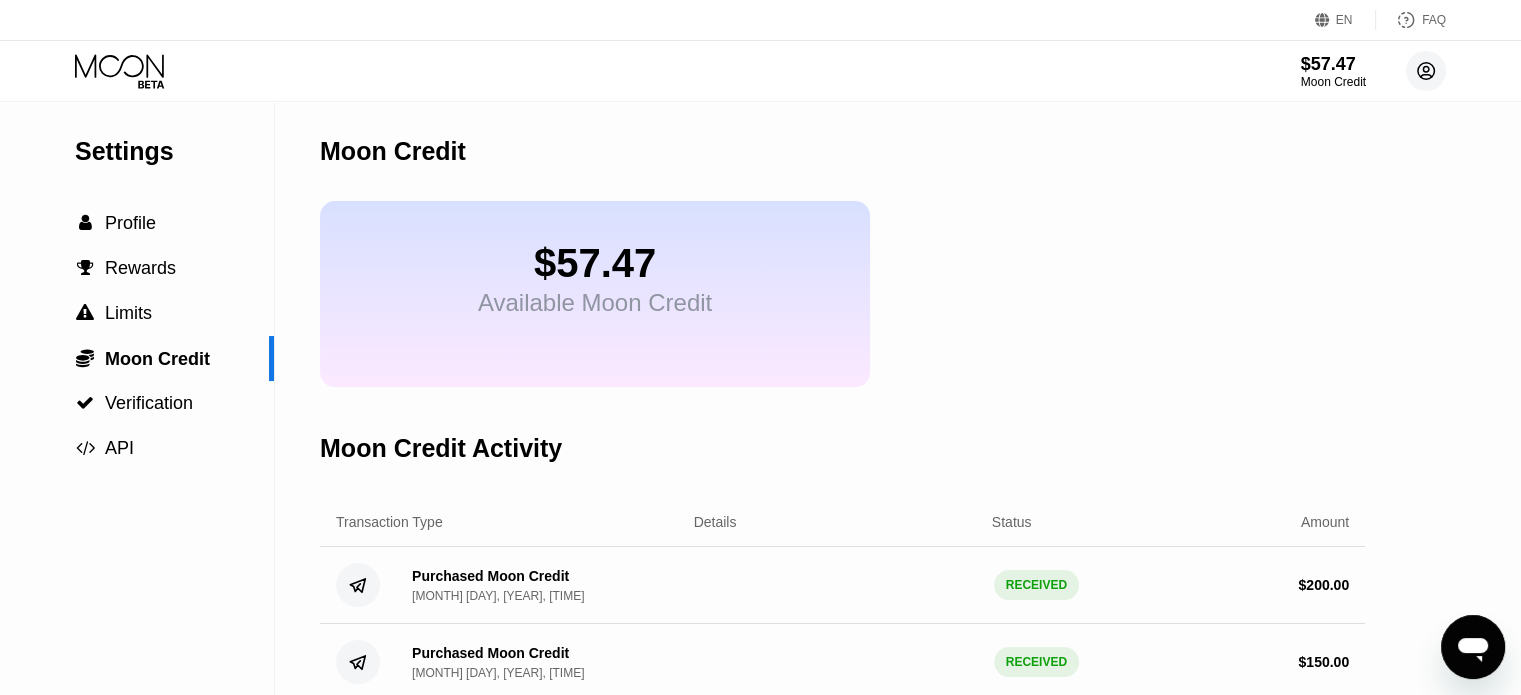 click 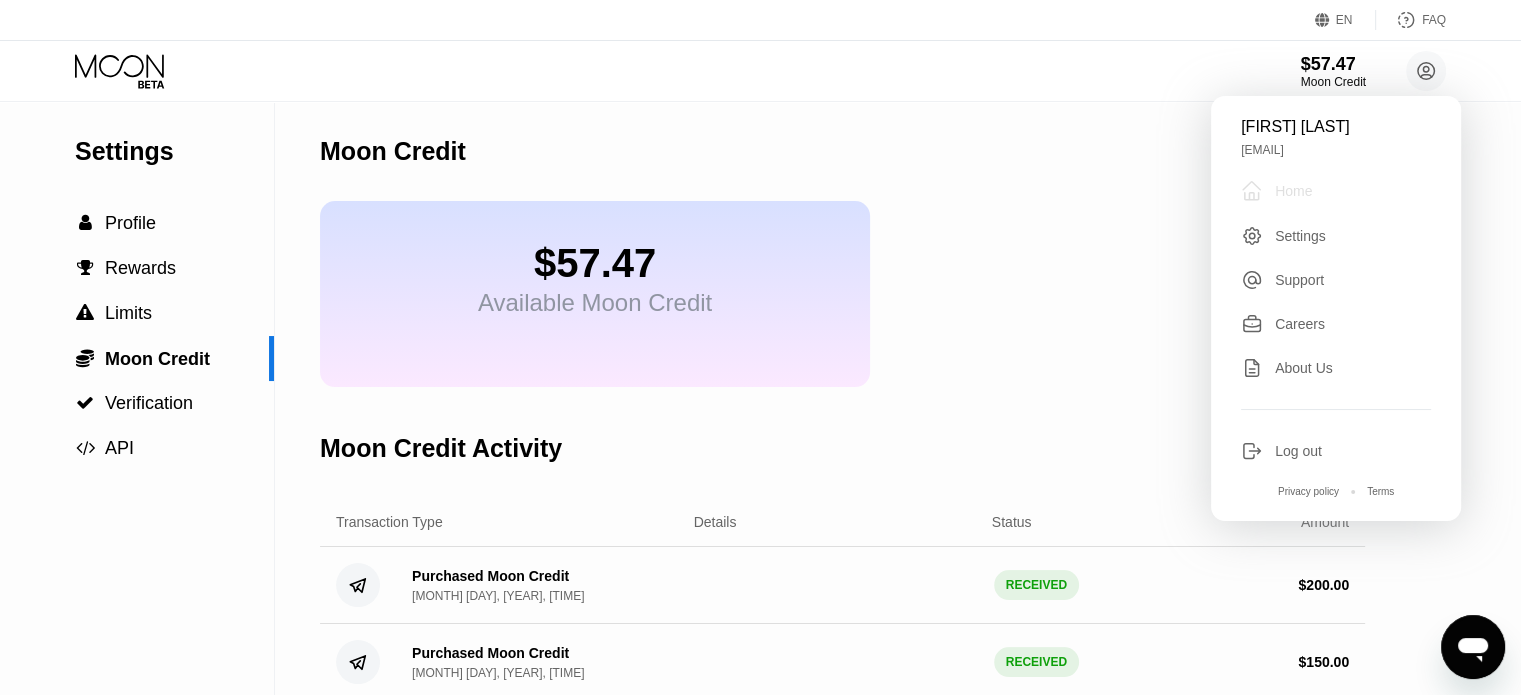 click on "Home" at bounding box center (1293, 191) 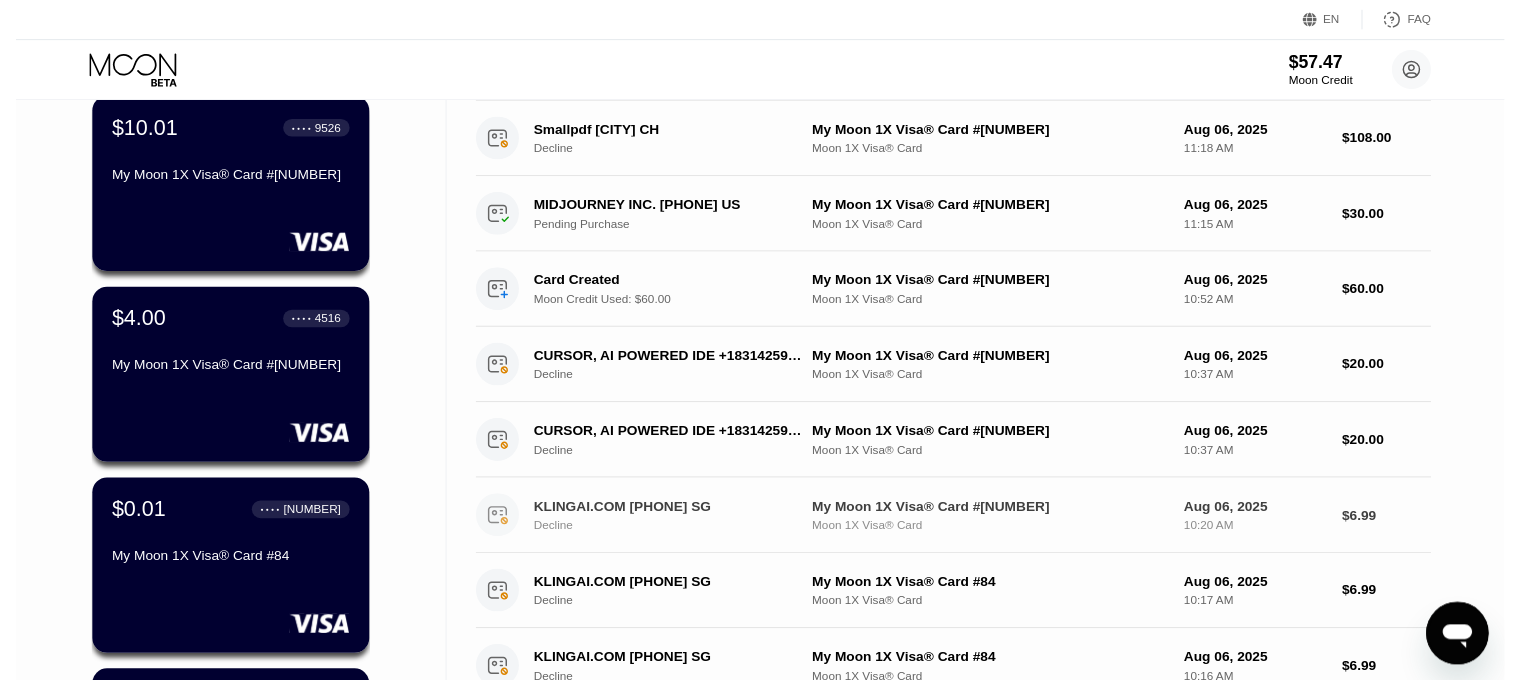 scroll, scrollTop: 0, scrollLeft: 0, axis: both 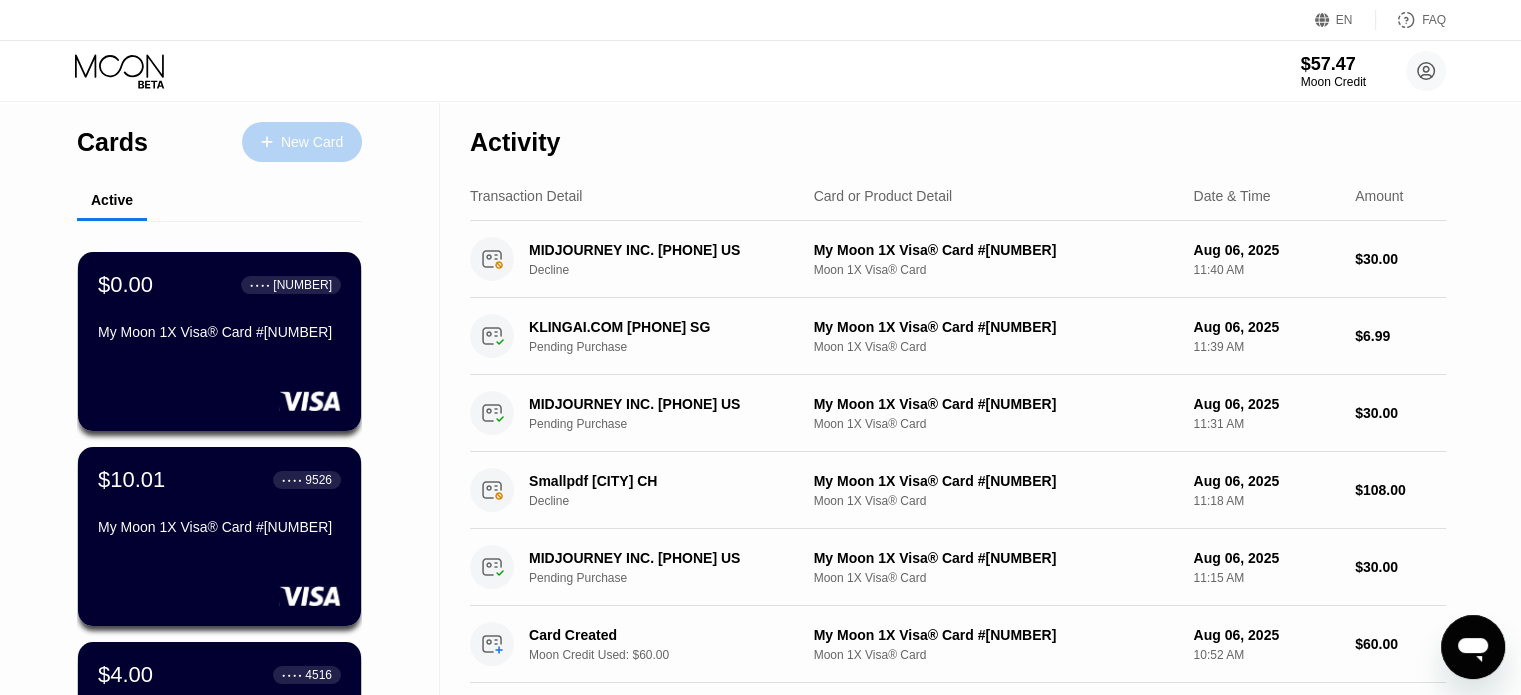 click on "New Card" at bounding box center (312, 142) 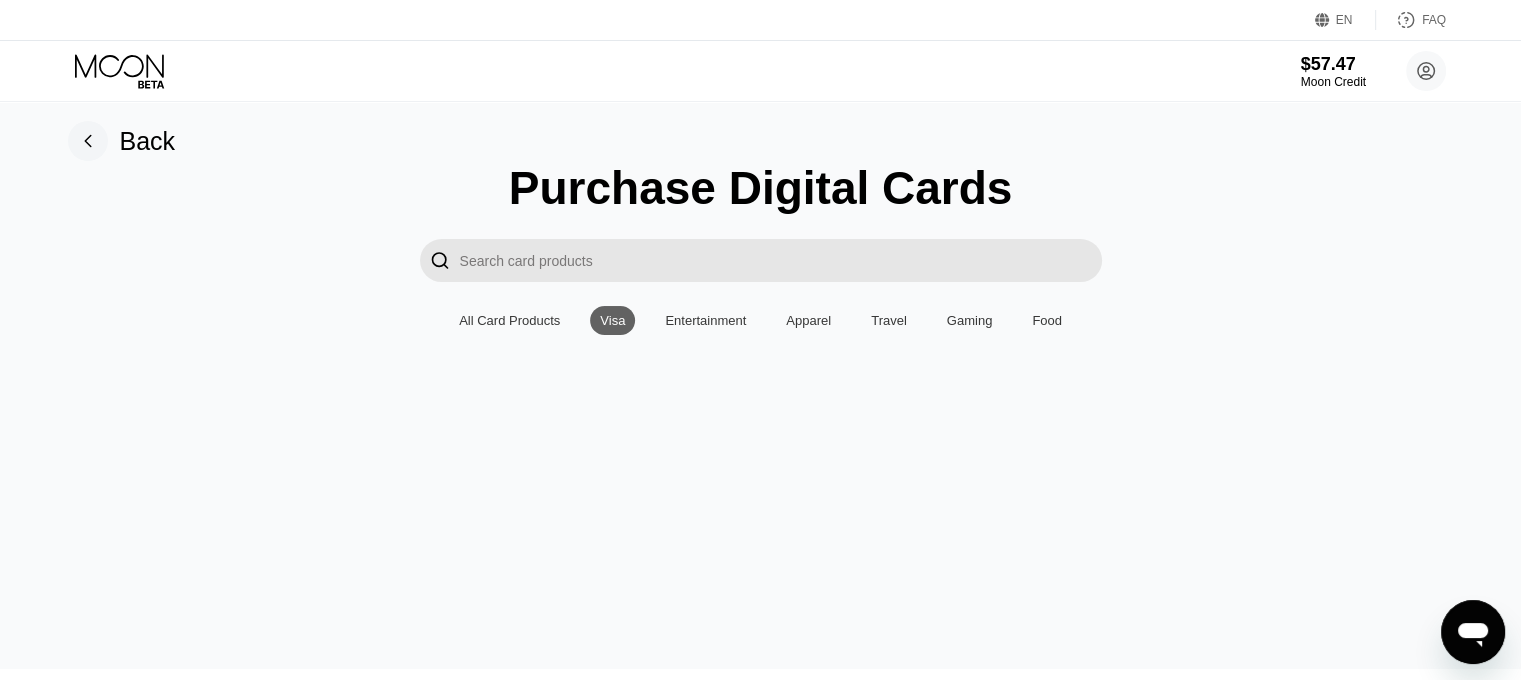 scroll, scrollTop: 0, scrollLeft: 0, axis: both 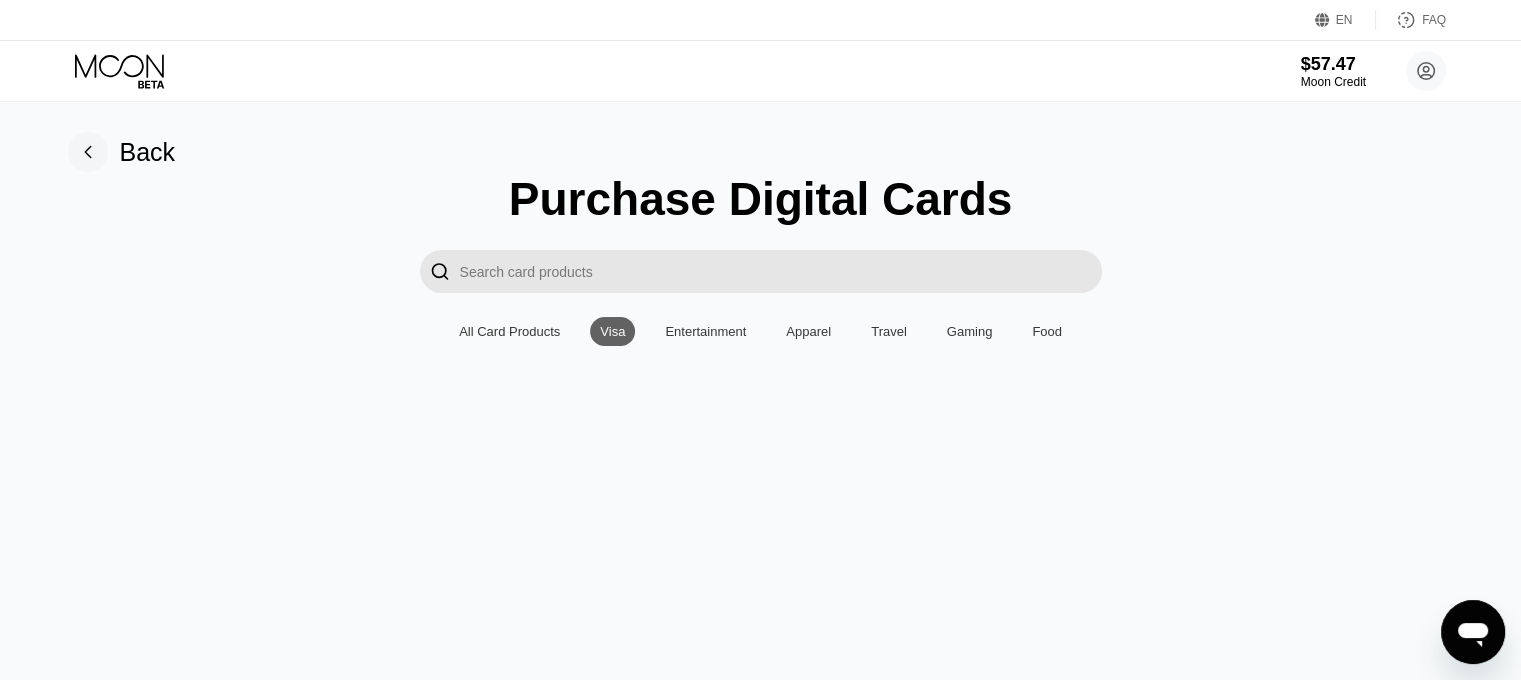 click on "$57.47 Moon Credit Hossein Ghorbani thehosseinxo@gmail.com  Home Settings Support Careers About Us Log out Privacy policy Terms" at bounding box center (760, 71) 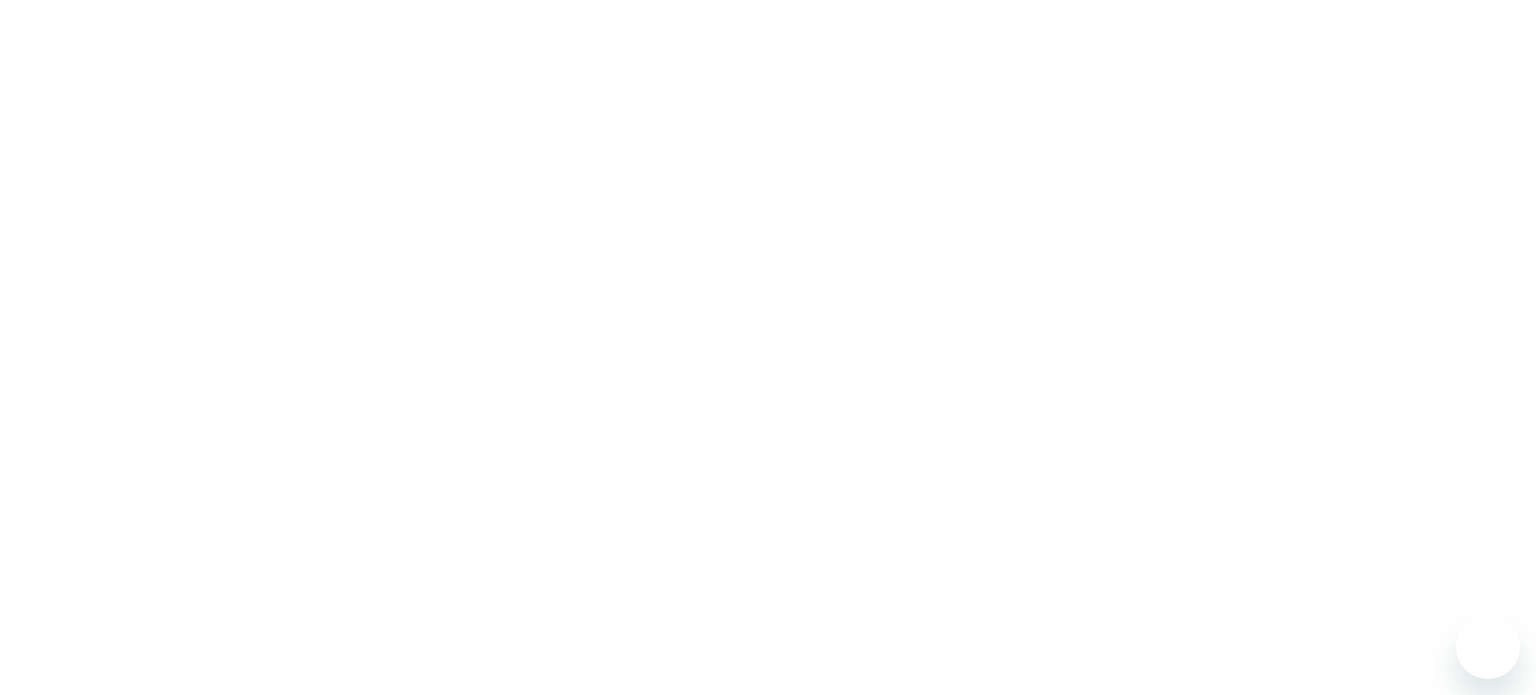 scroll, scrollTop: 0, scrollLeft: 0, axis: both 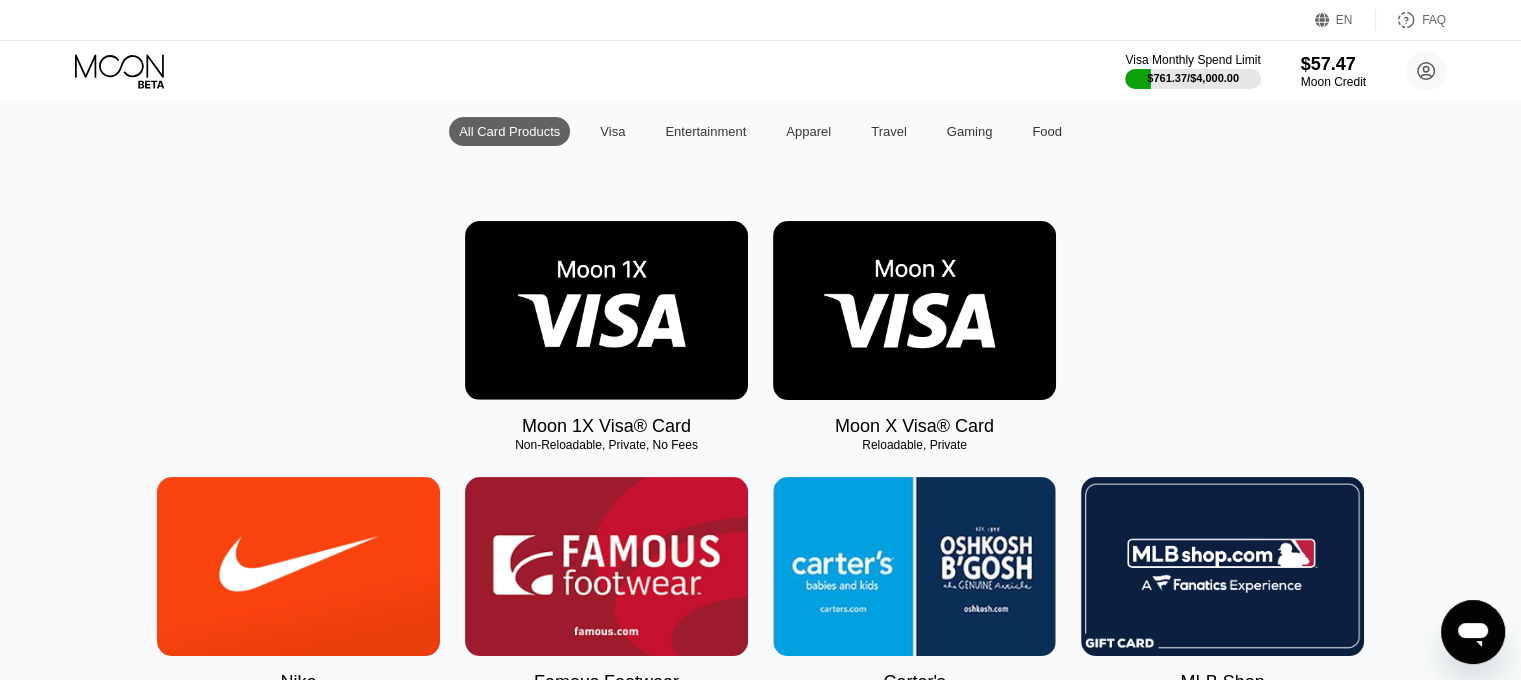 click at bounding box center (606, 310) 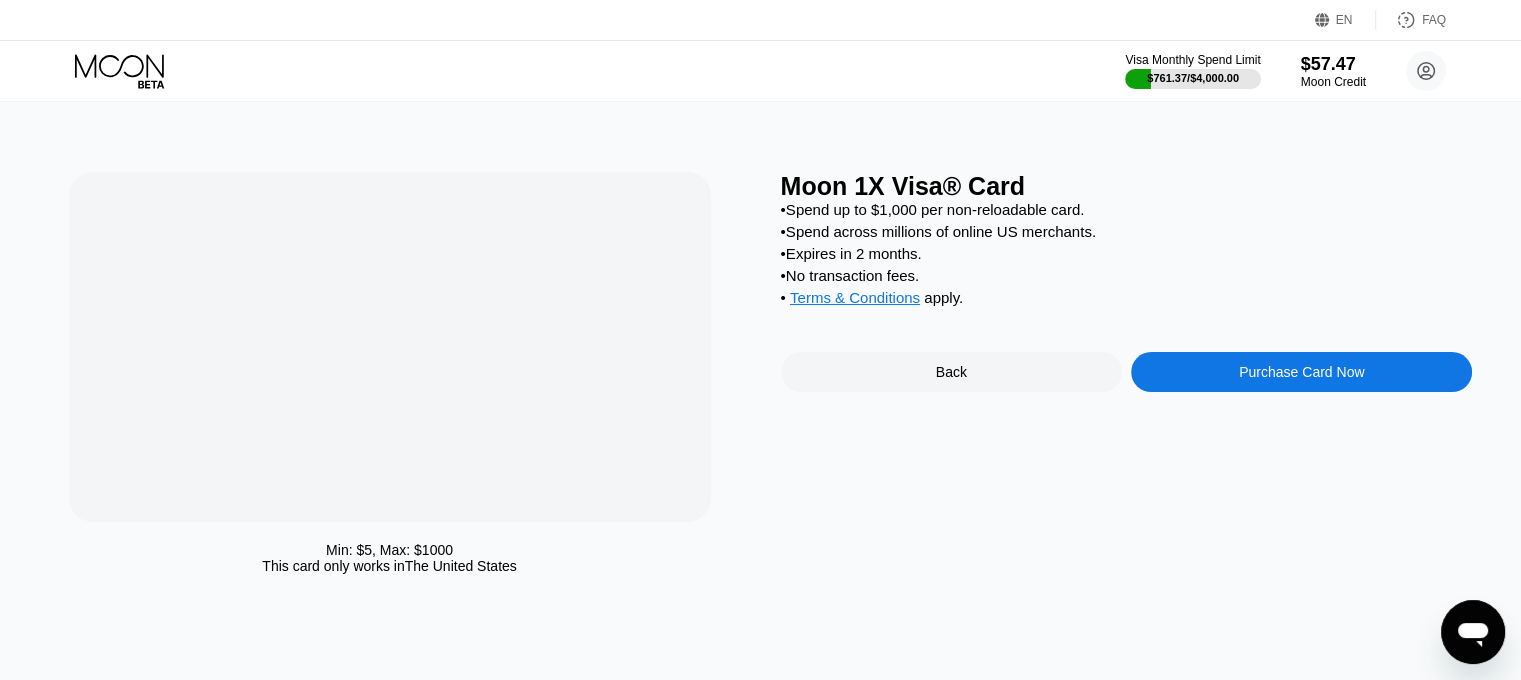 scroll, scrollTop: 0, scrollLeft: 0, axis: both 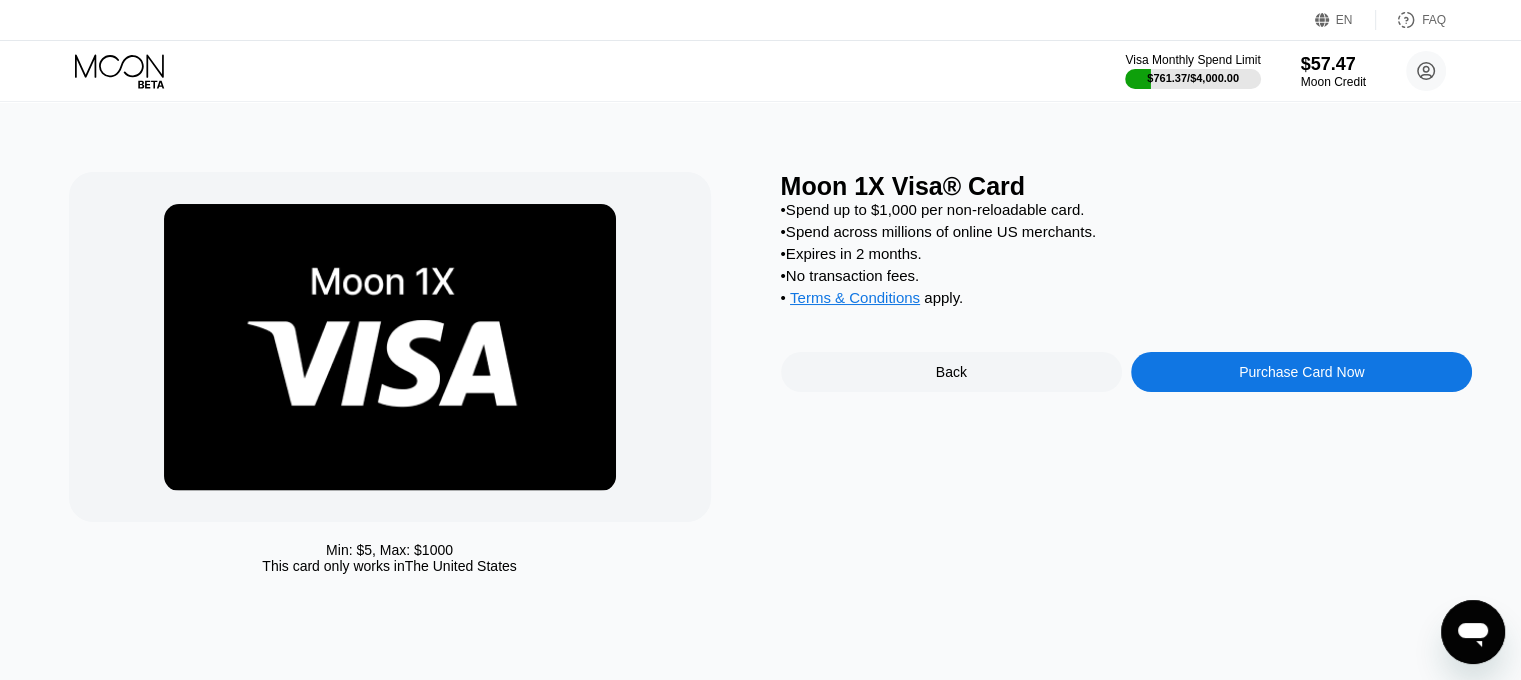 click on "Moon 1X Visa® Card •  Spend up to $1,000 per non-reloadable card. •  Spend across millions of online US merchants. •  Expires in 2 months. •  No transaction fees. •   Terms & Conditions   apply . Back Purchase Card Now" at bounding box center [1127, 378] 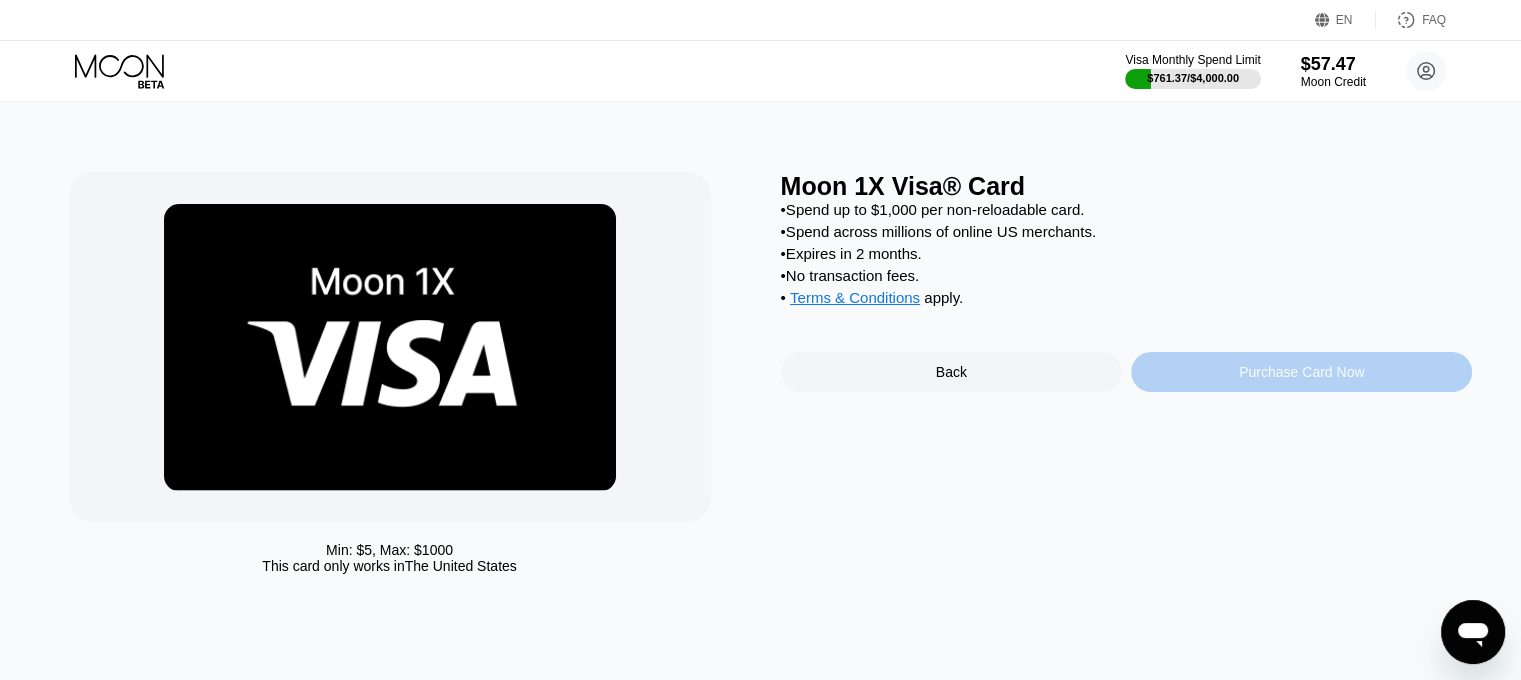 click on "Purchase Card Now" at bounding box center [1301, 372] 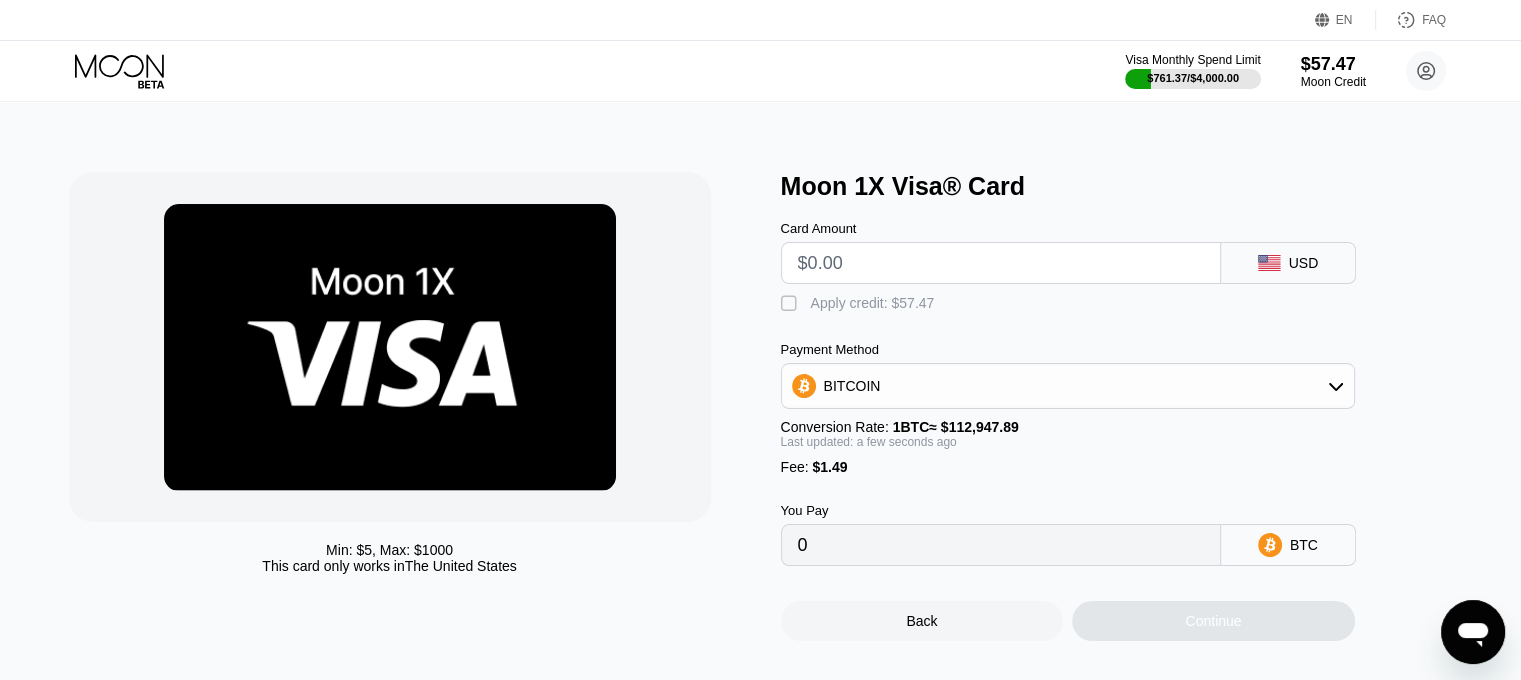 click at bounding box center [1001, 263] 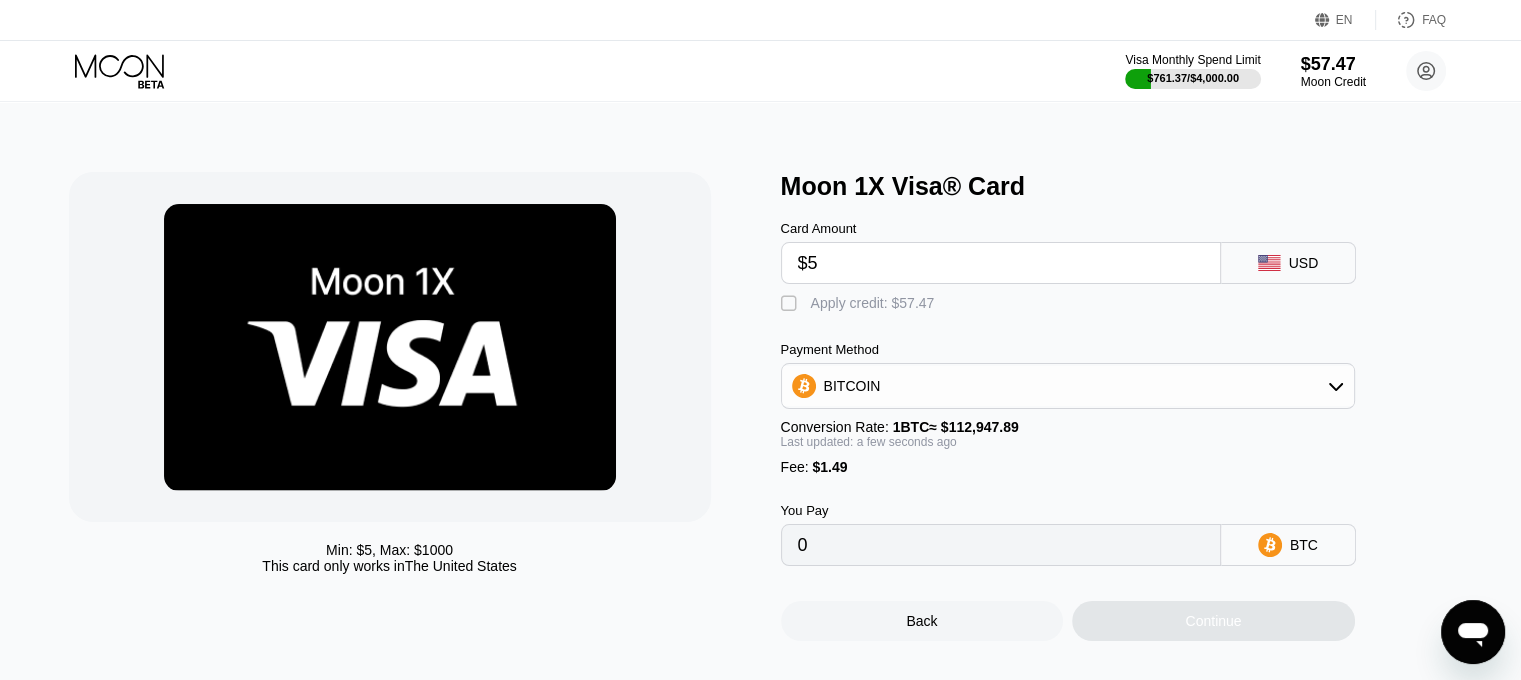 type on "0.00005747" 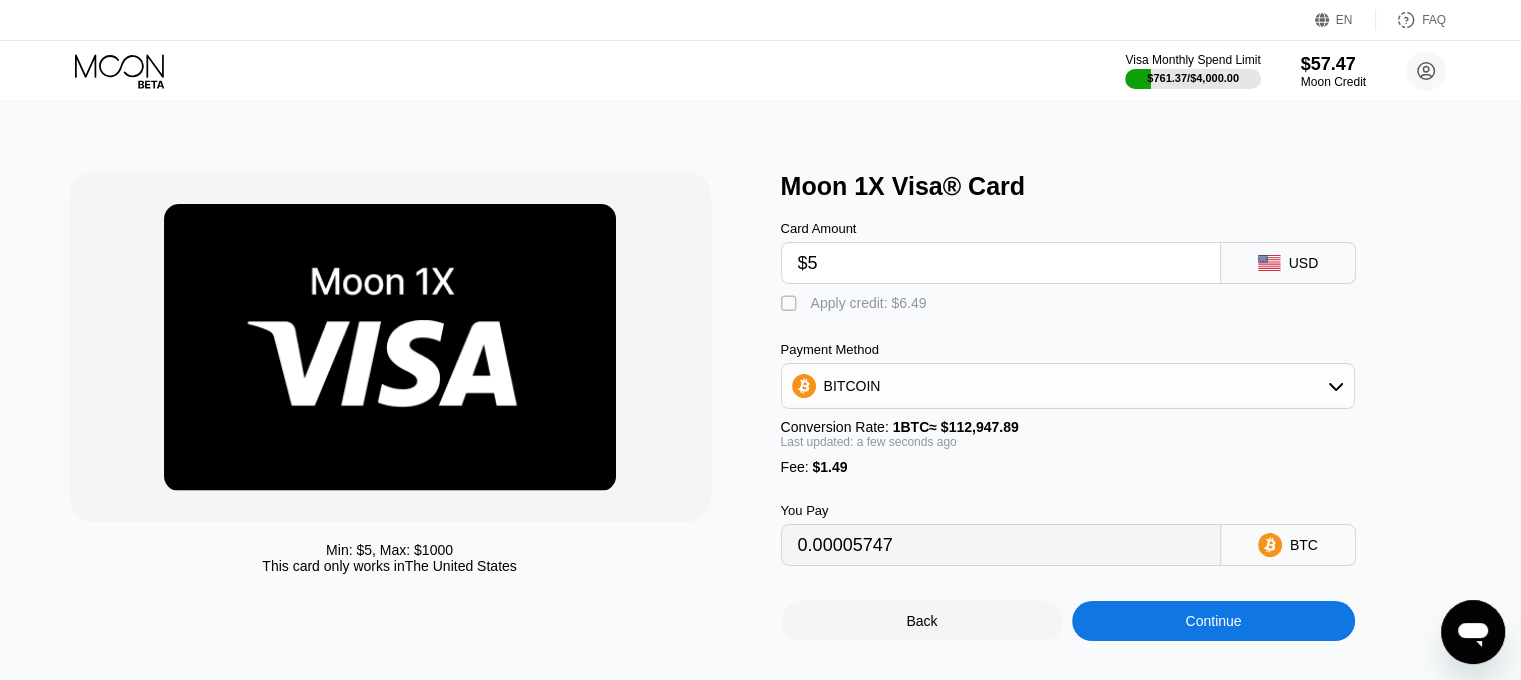 type on "$50" 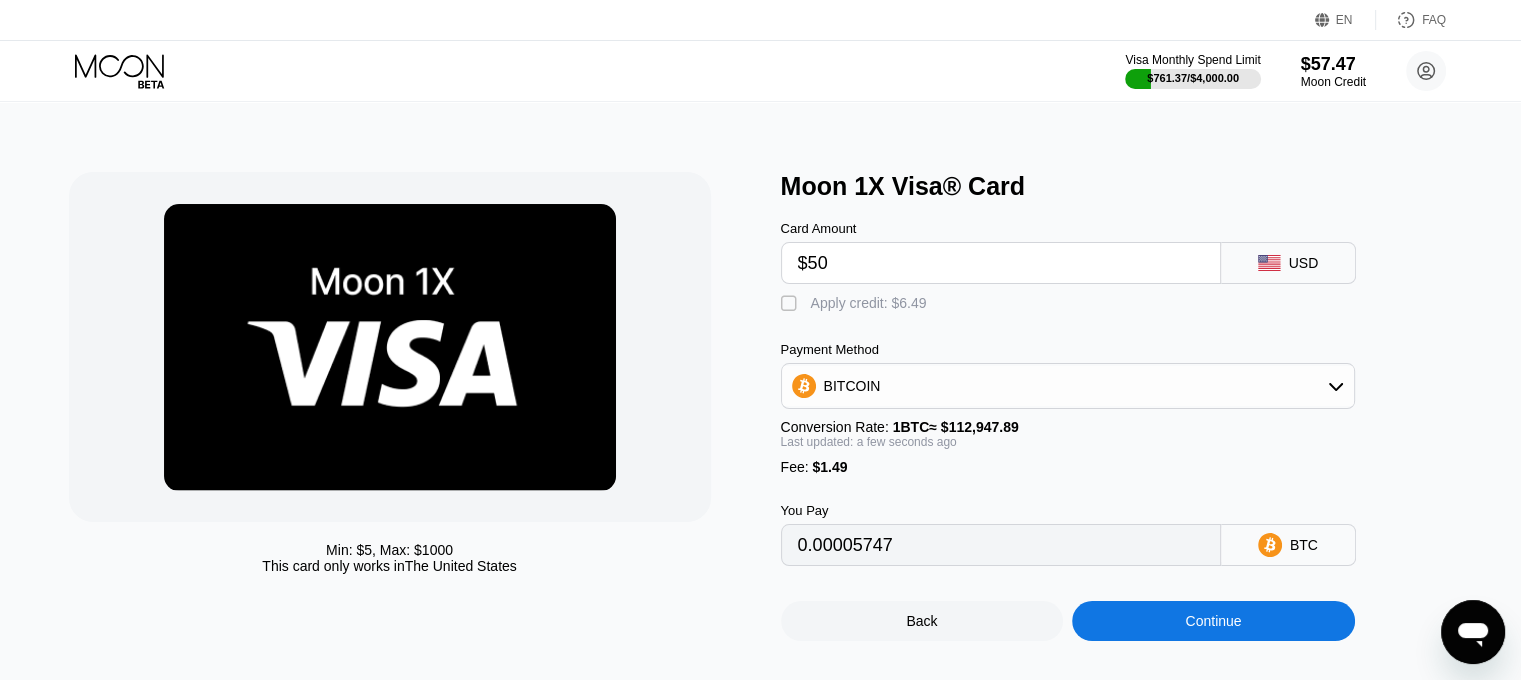 type on "0.00045588" 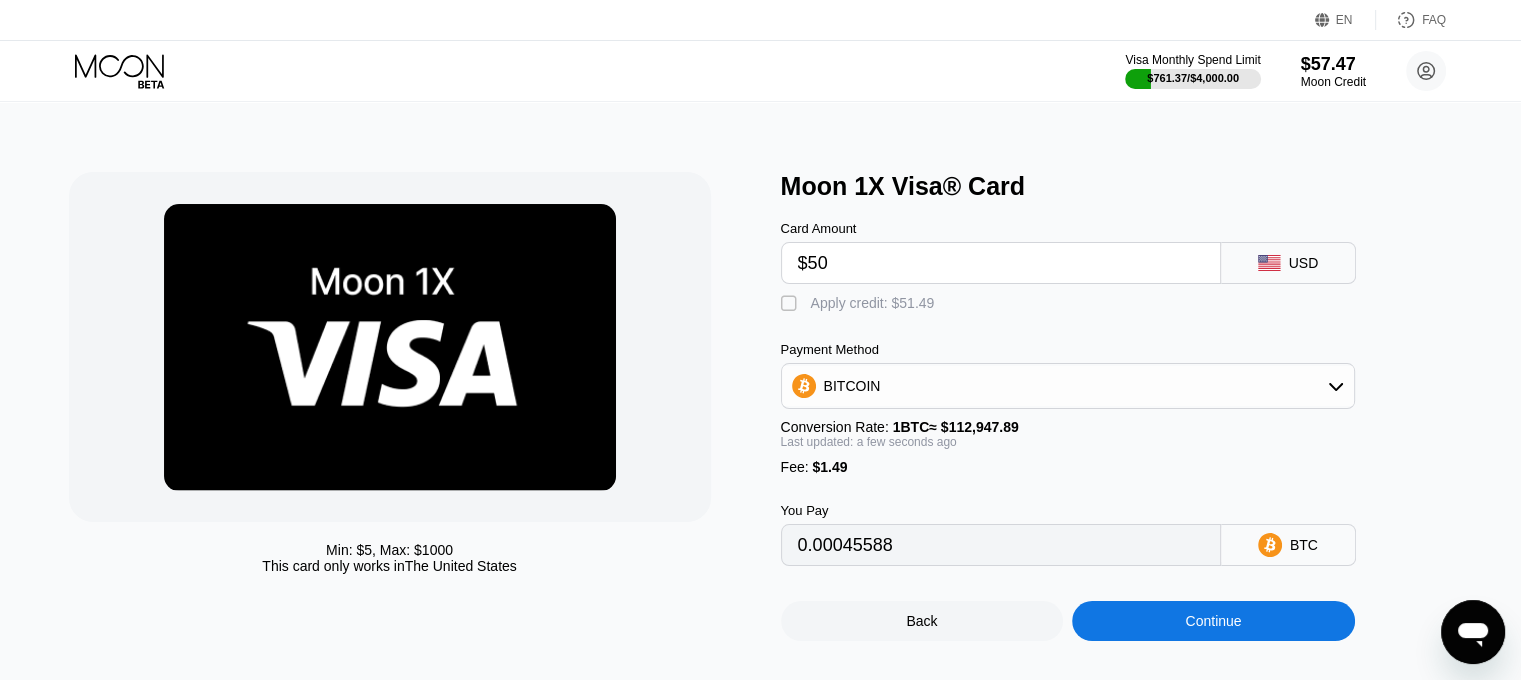 type on "$50" 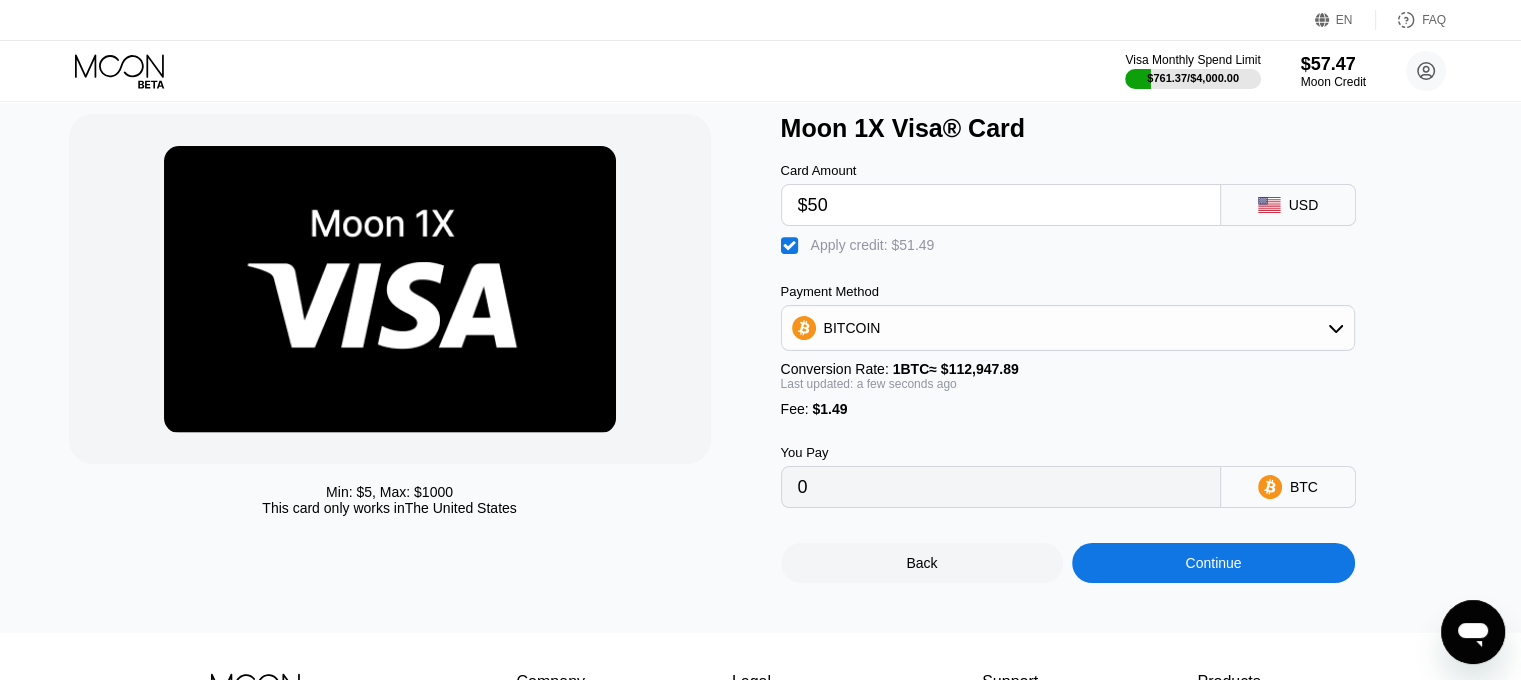 scroll, scrollTop: 200, scrollLeft: 0, axis: vertical 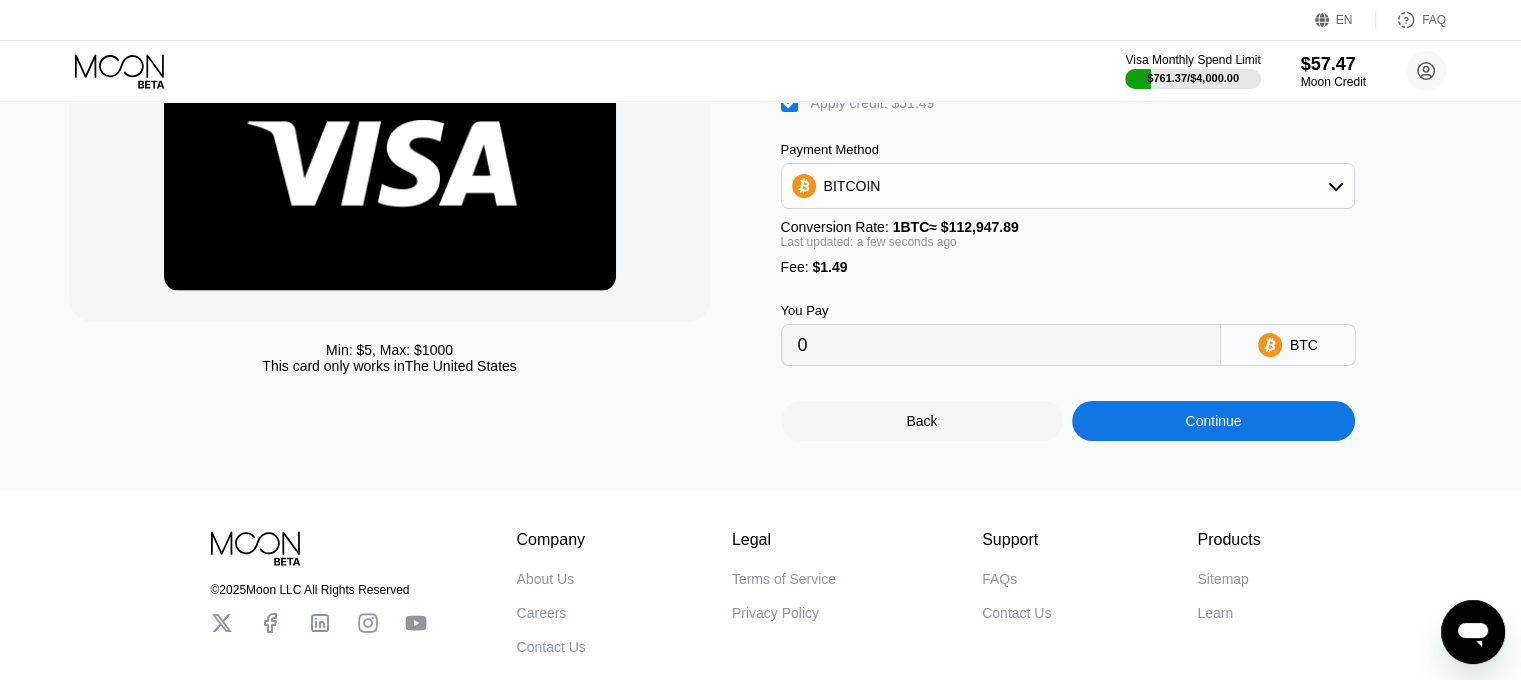 click on "Back Continue" at bounding box center [1101, 403] 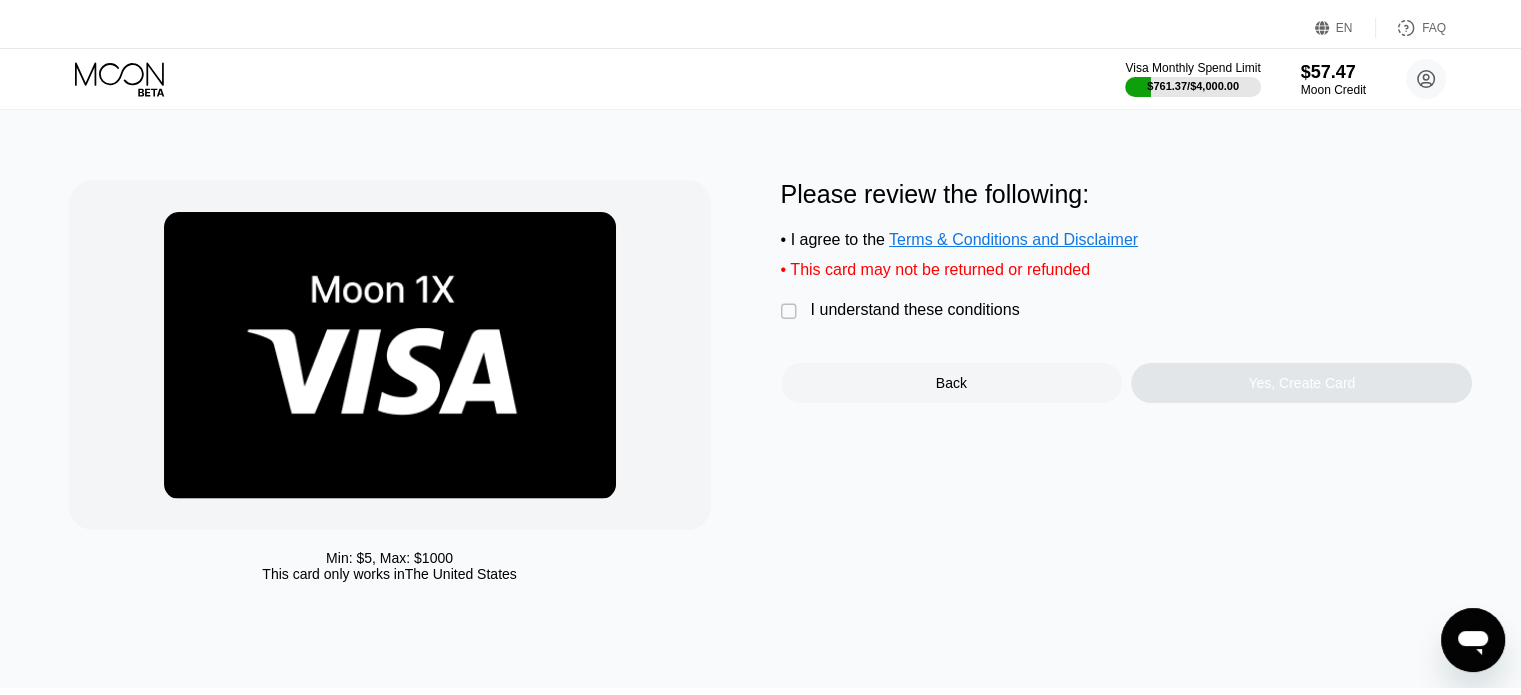 scroll, scrollTop: 0, scrollLeft: 0, axis: both 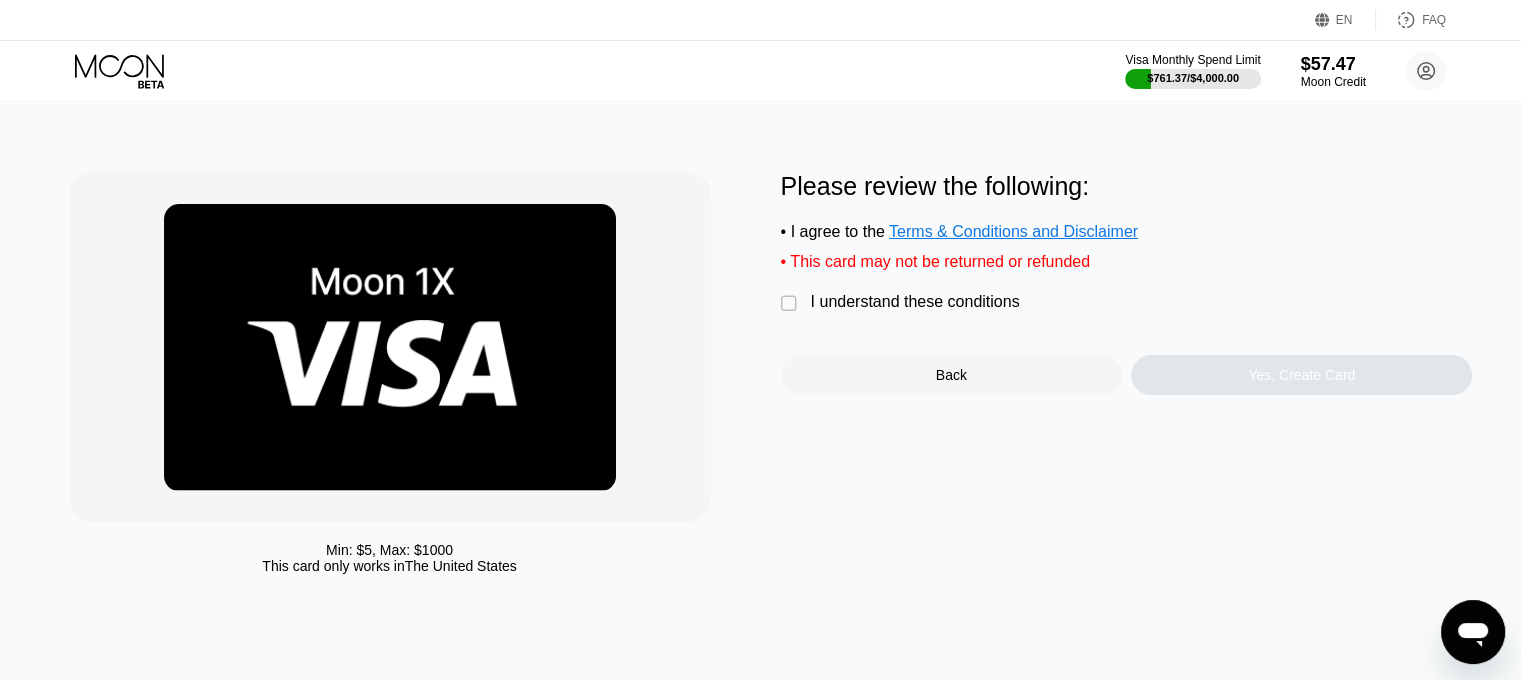 click on "I understand these conditions" at bounding box center [915, 302] 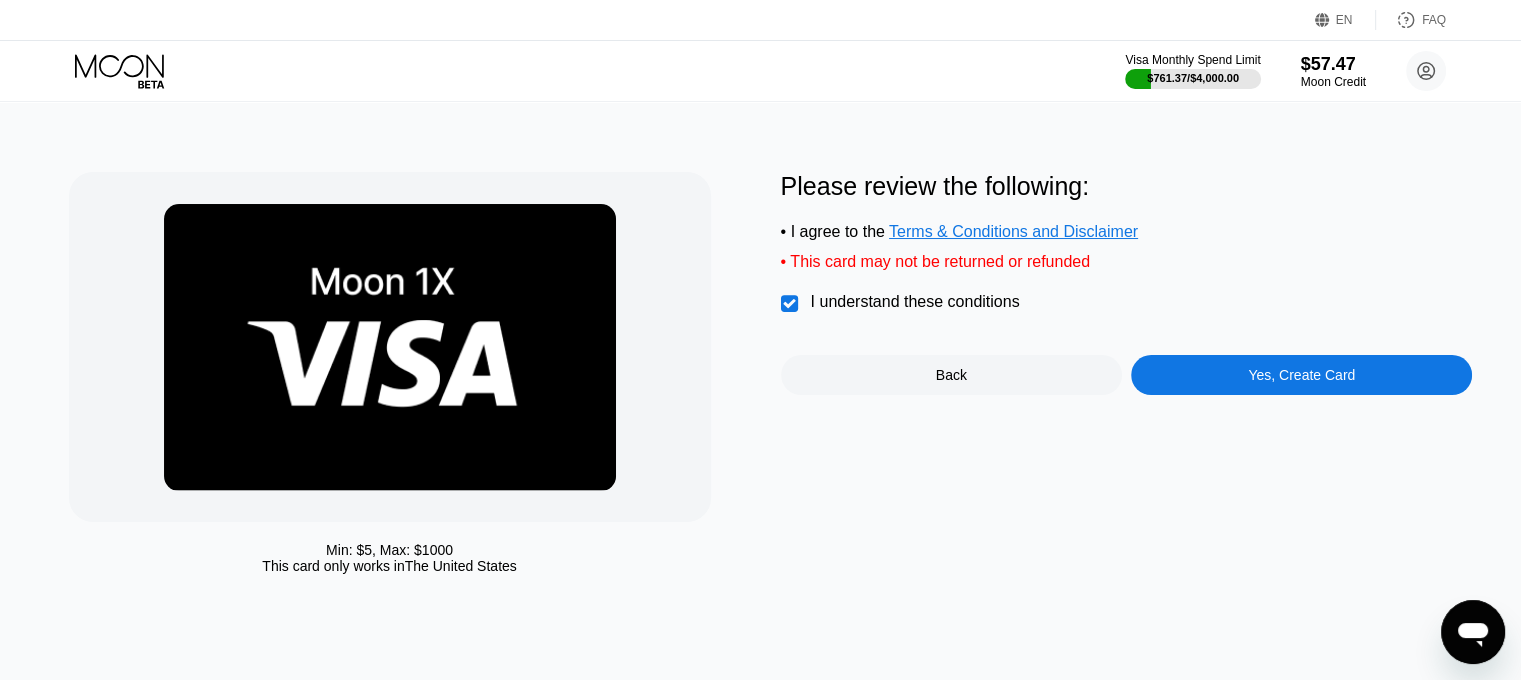 click on "Yes, Create Card" at bounding box center [1301, 375] 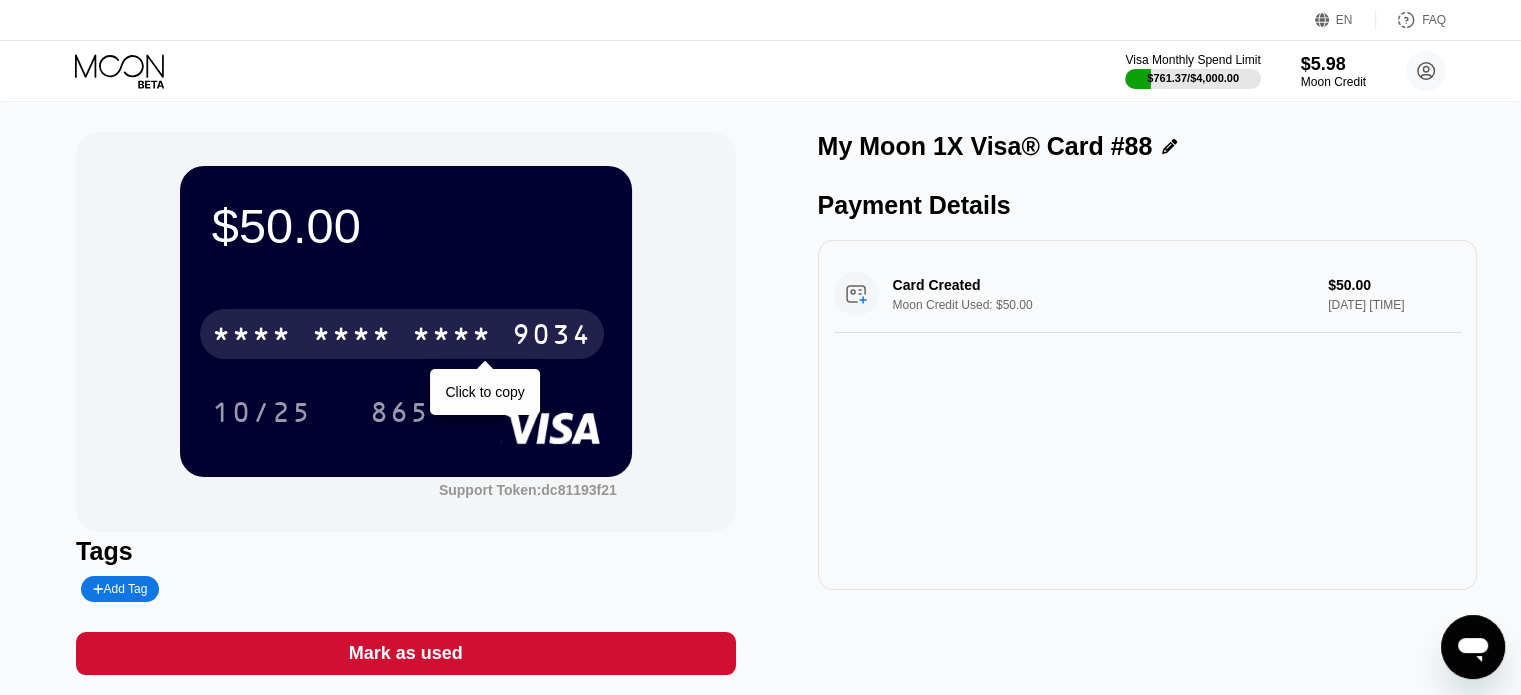 click on "* * * * * * * * * * * * 9034" at bounding box center [402, 334] 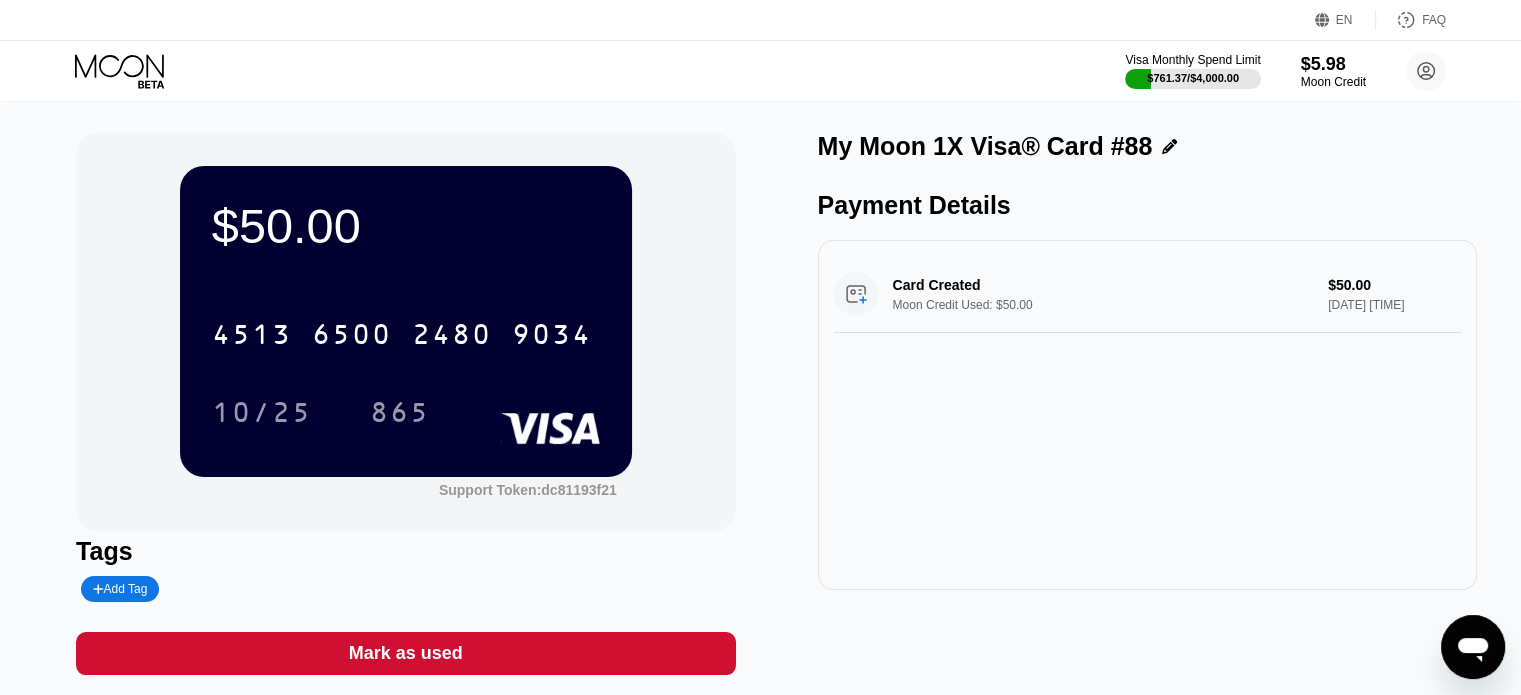 drag, startPoint x: 892, startPoint y: 435, endPoint x: 850, endPoint y: 427, distance: 42.755116 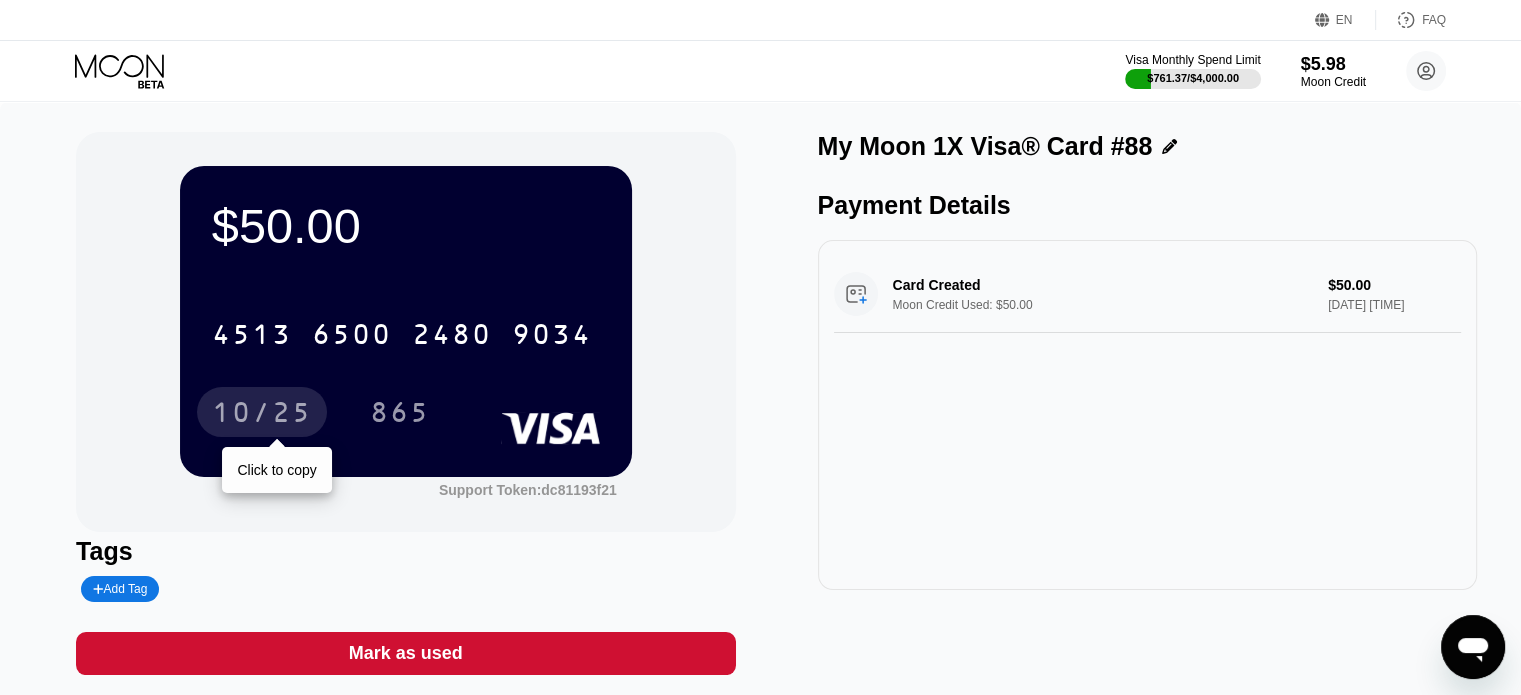 click on "10/25" at bounding box center [262, 412] 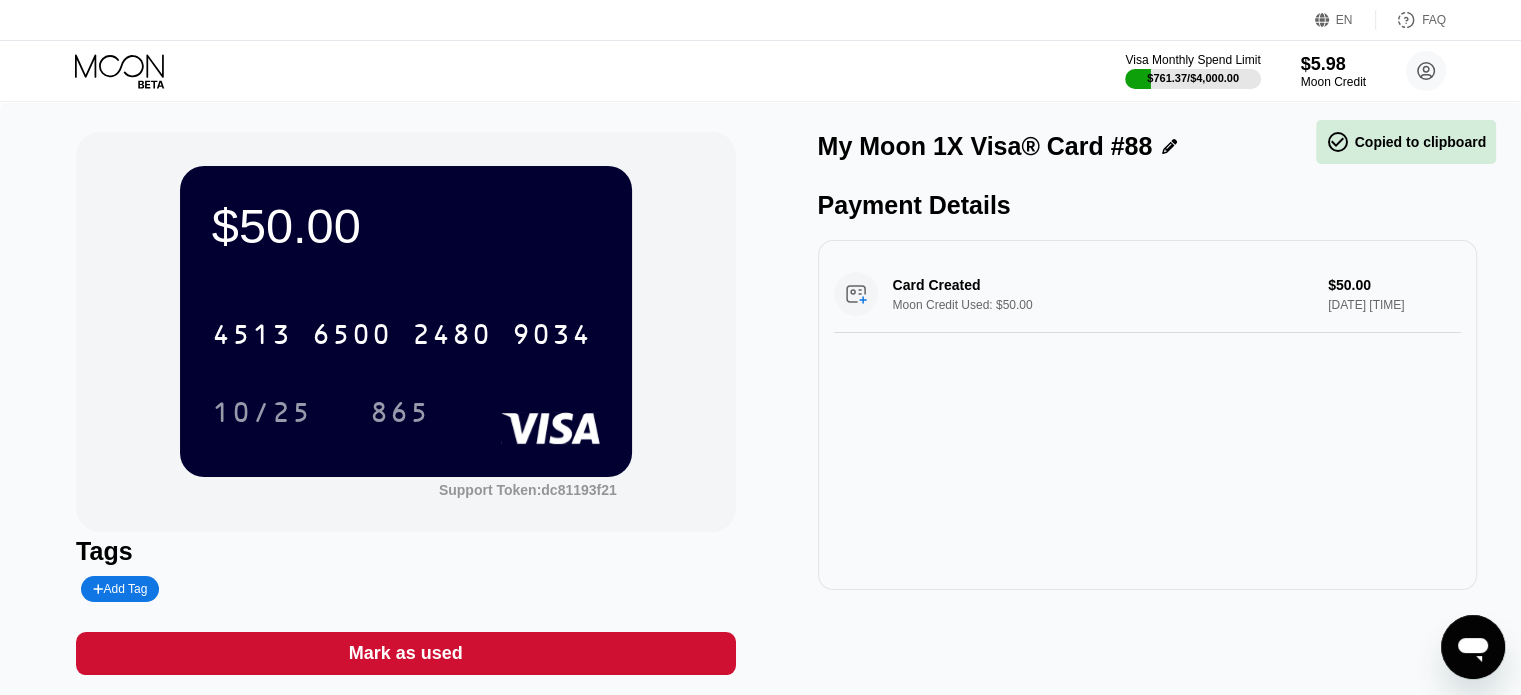 drag, startPoint x: 1040, startPoint y: 505, endPoint x: 871, endPoint y: 496, distance: 169.23947 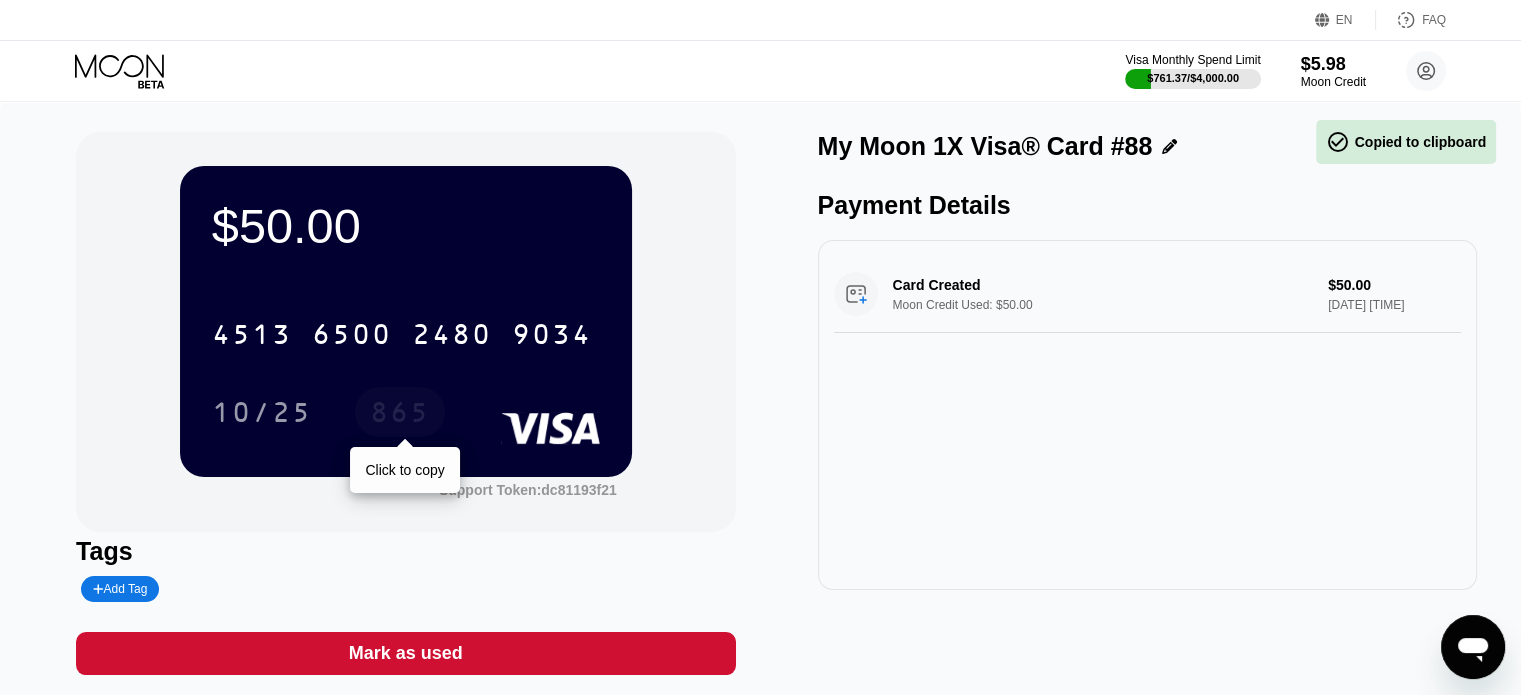 click on "865" at bounding box center [400, 415] 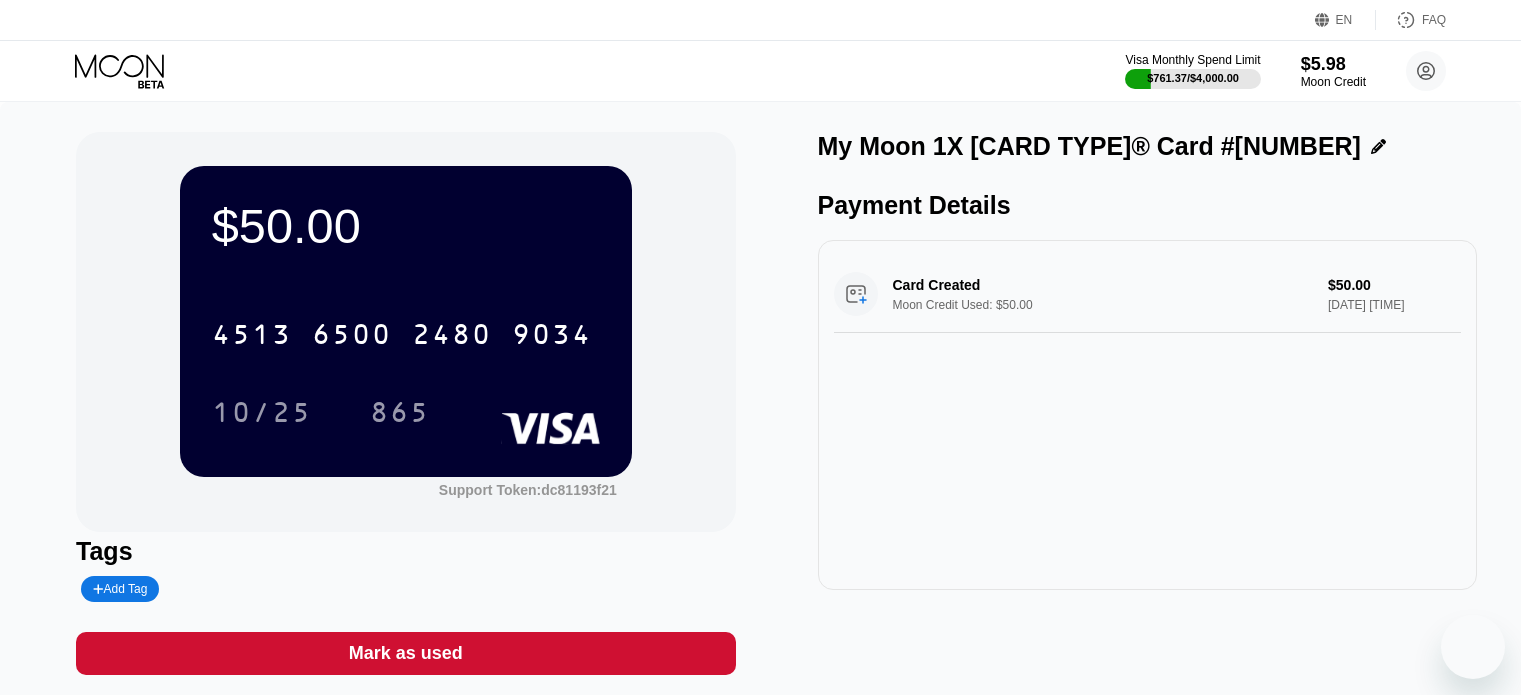 scroll, scrollTop: 0, scrollLeft: 0, axis: both 